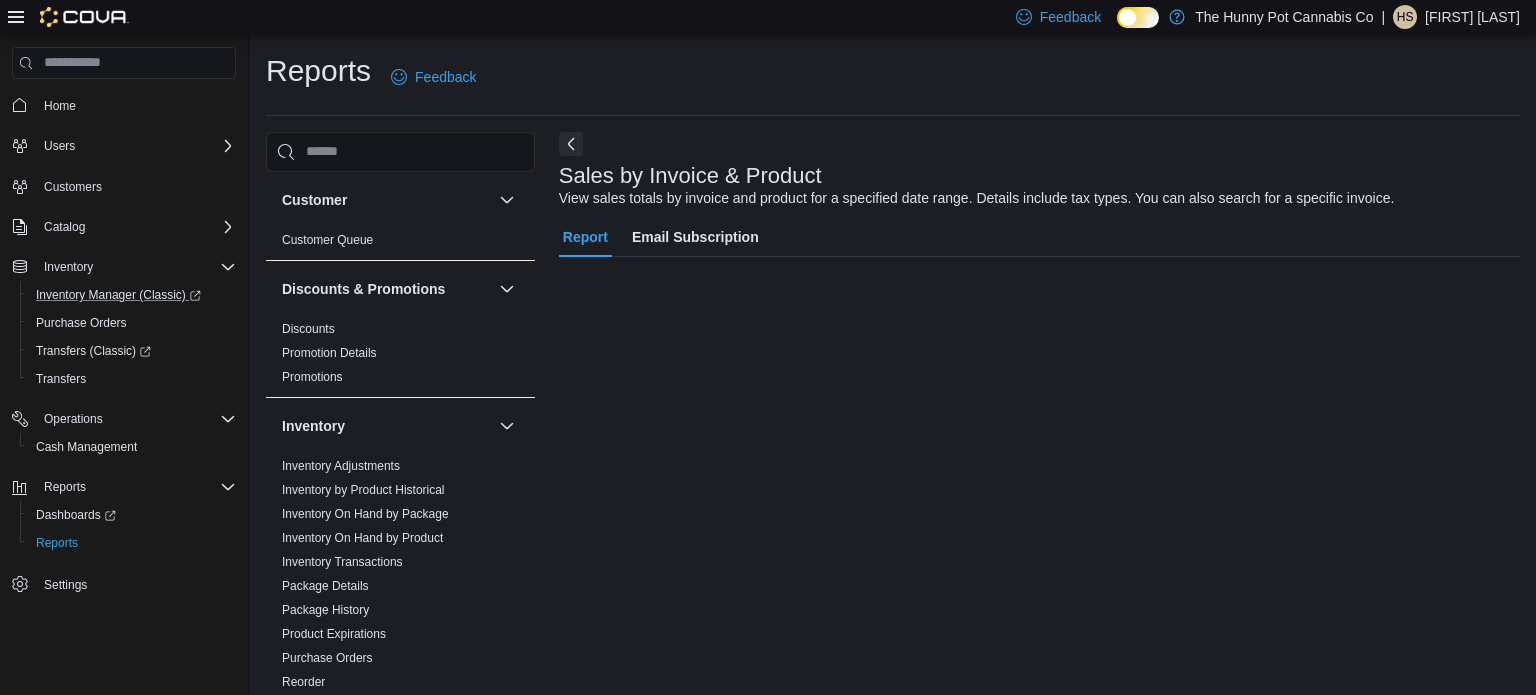 scroll, scrollTop: 186, scrollLeft: 0, axis: vertical 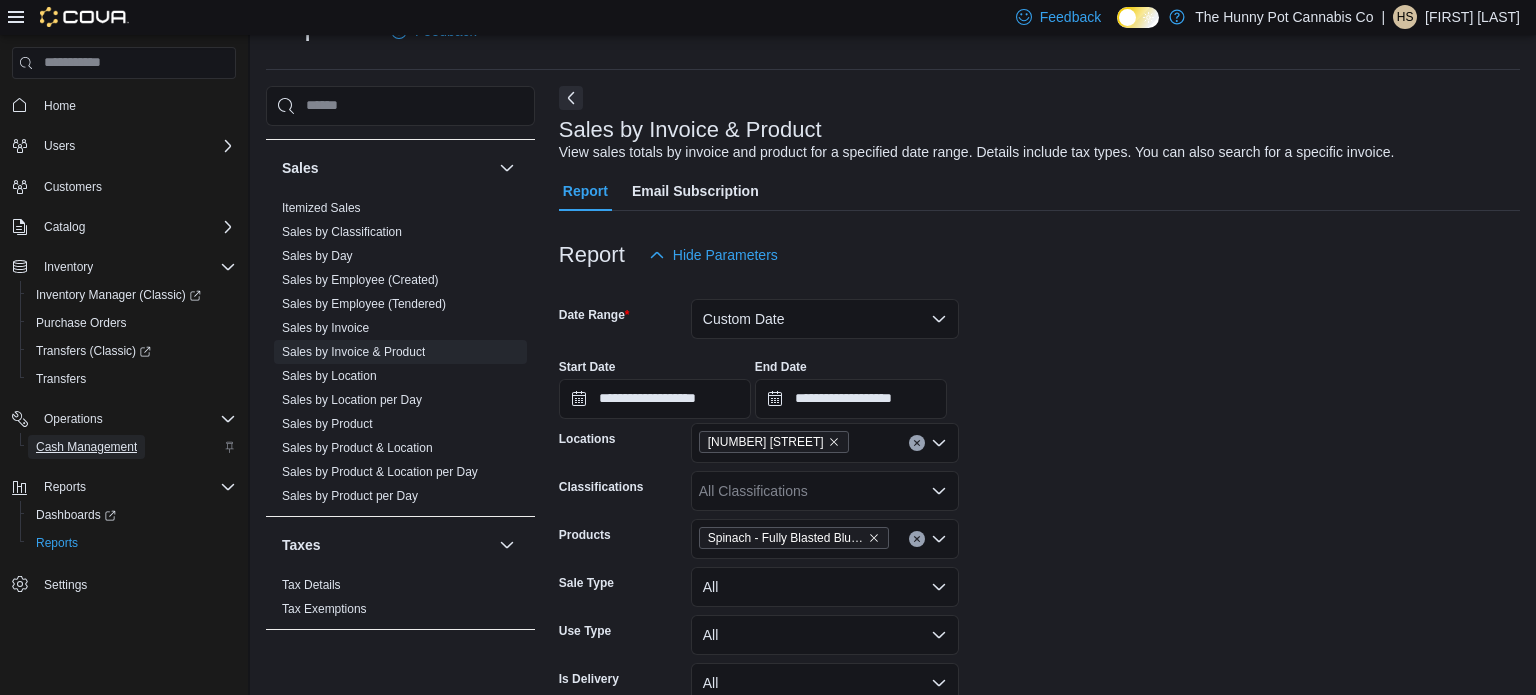 click on "Cash Management" at bounding box center (86, 447) 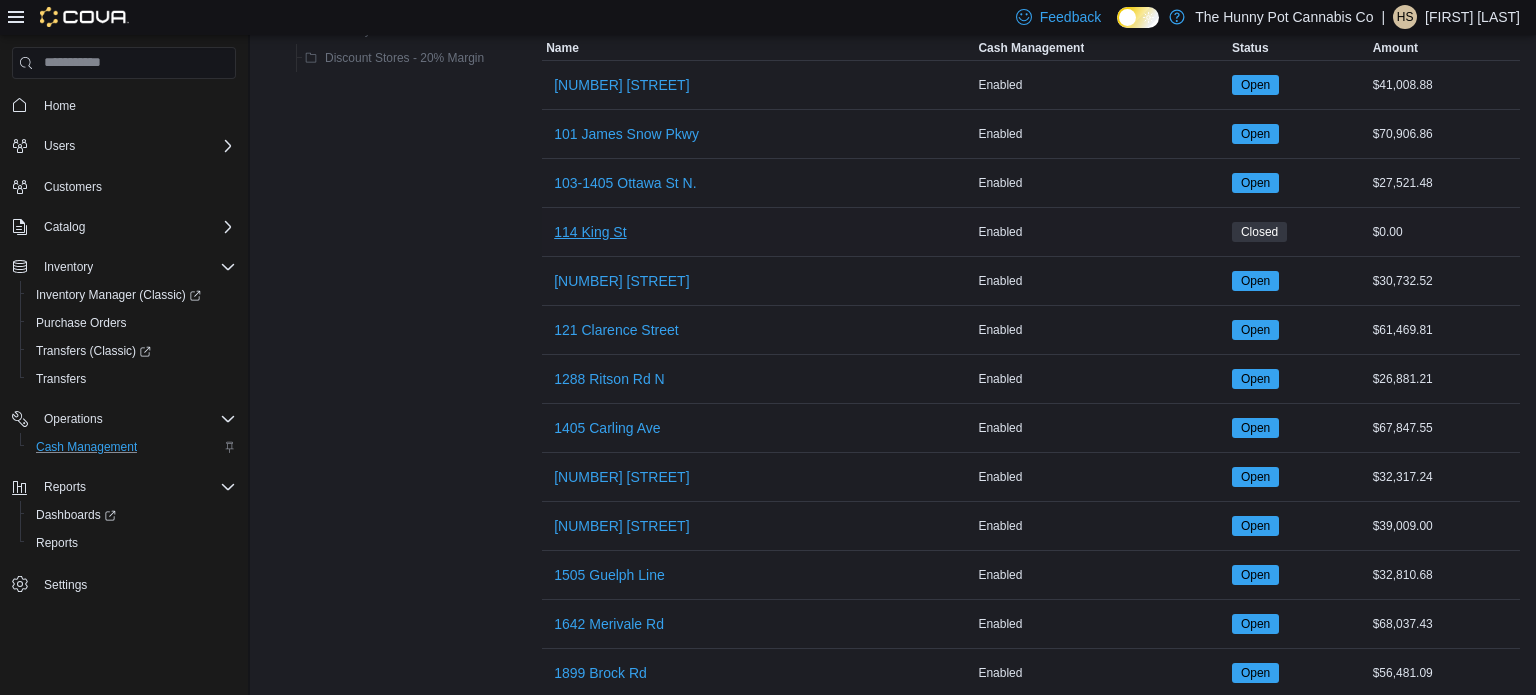 scroll, scrollTop: 205, scrollLeft: 0, axis: vertical 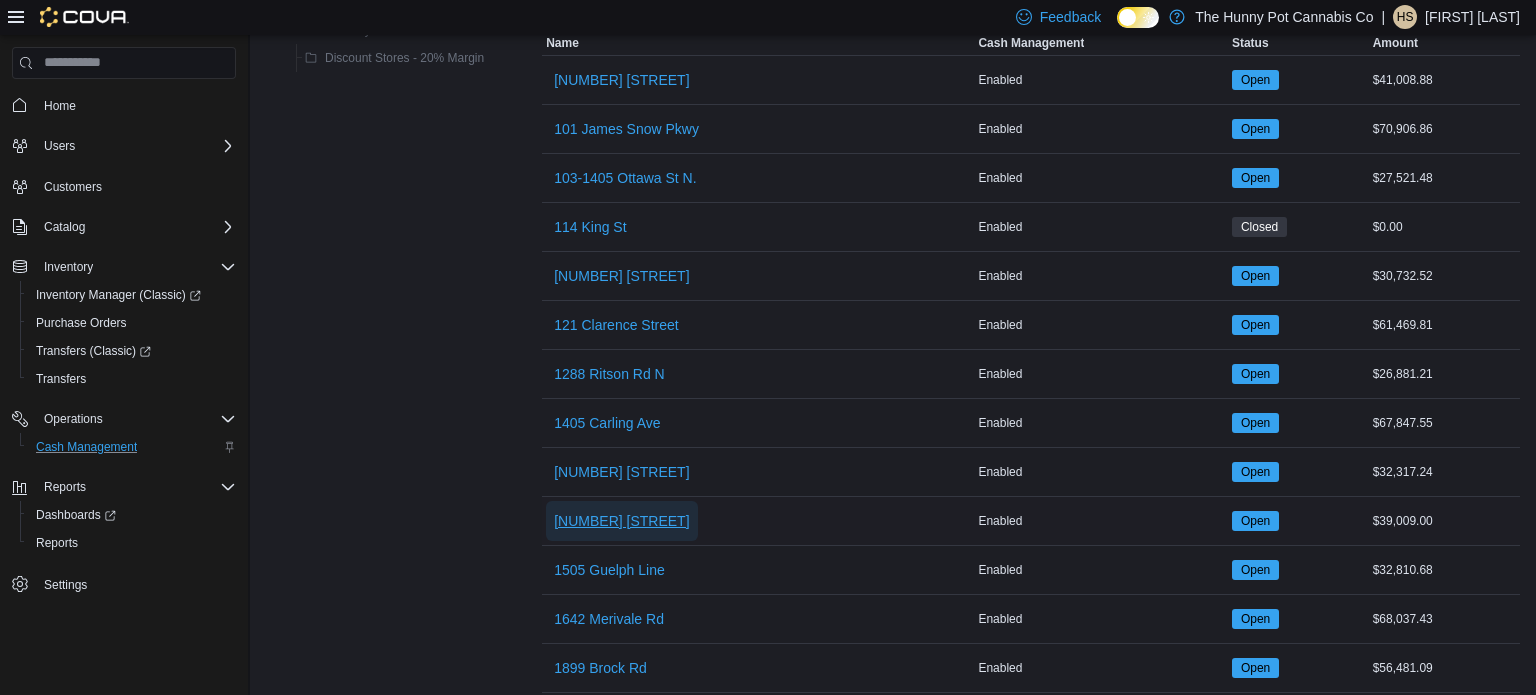 click on "[NUMBER] [STREET]" at bounding box center (621, 521) 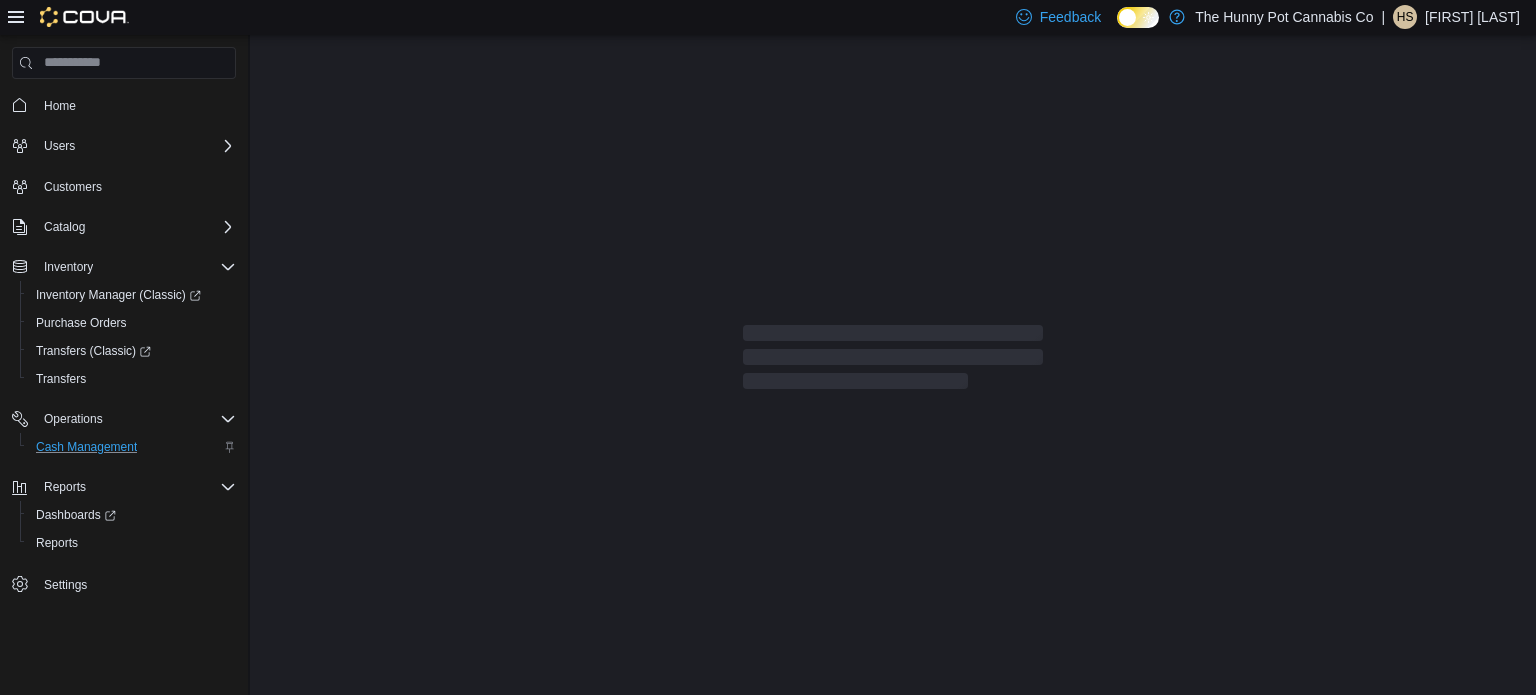 scroll, scrollTop: 0, scrollLeft: 0, axis: both 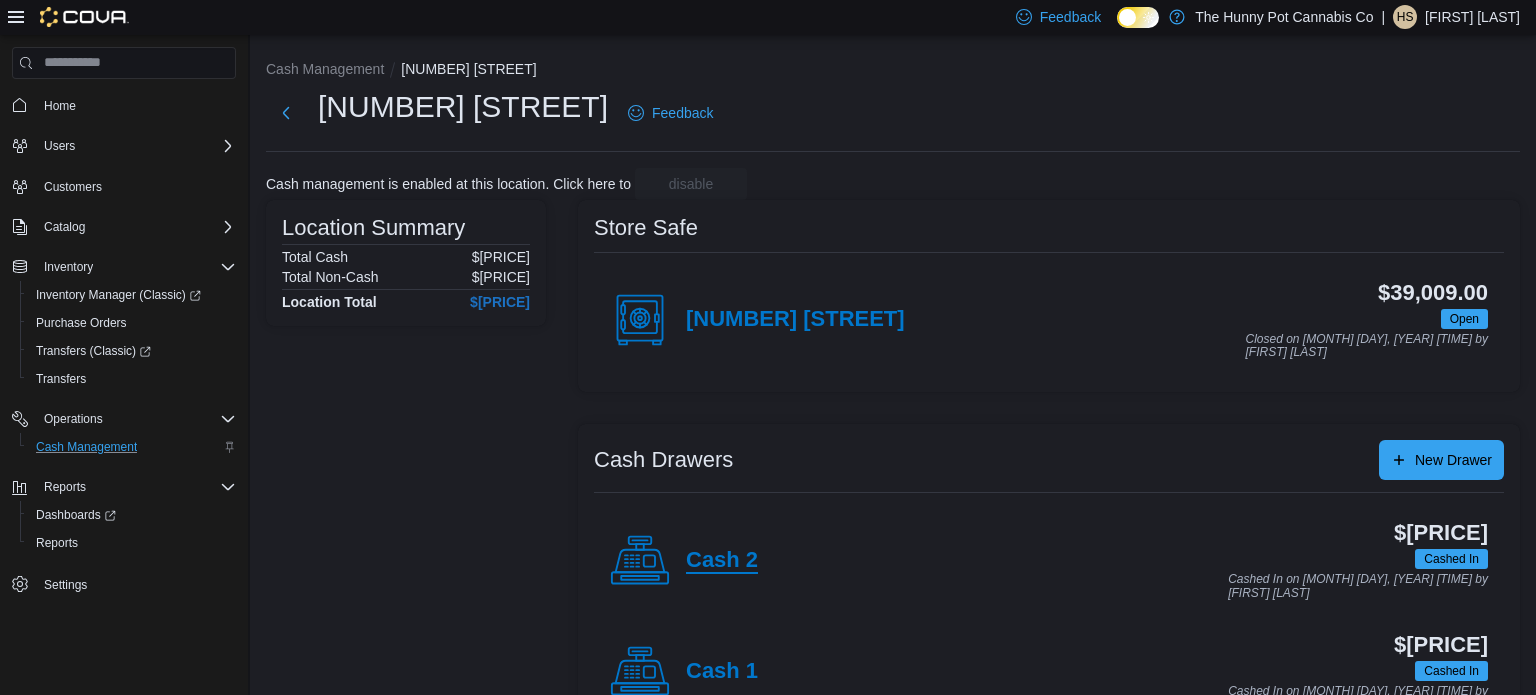 click on "Cash 2" at bounding box center [722, 561] 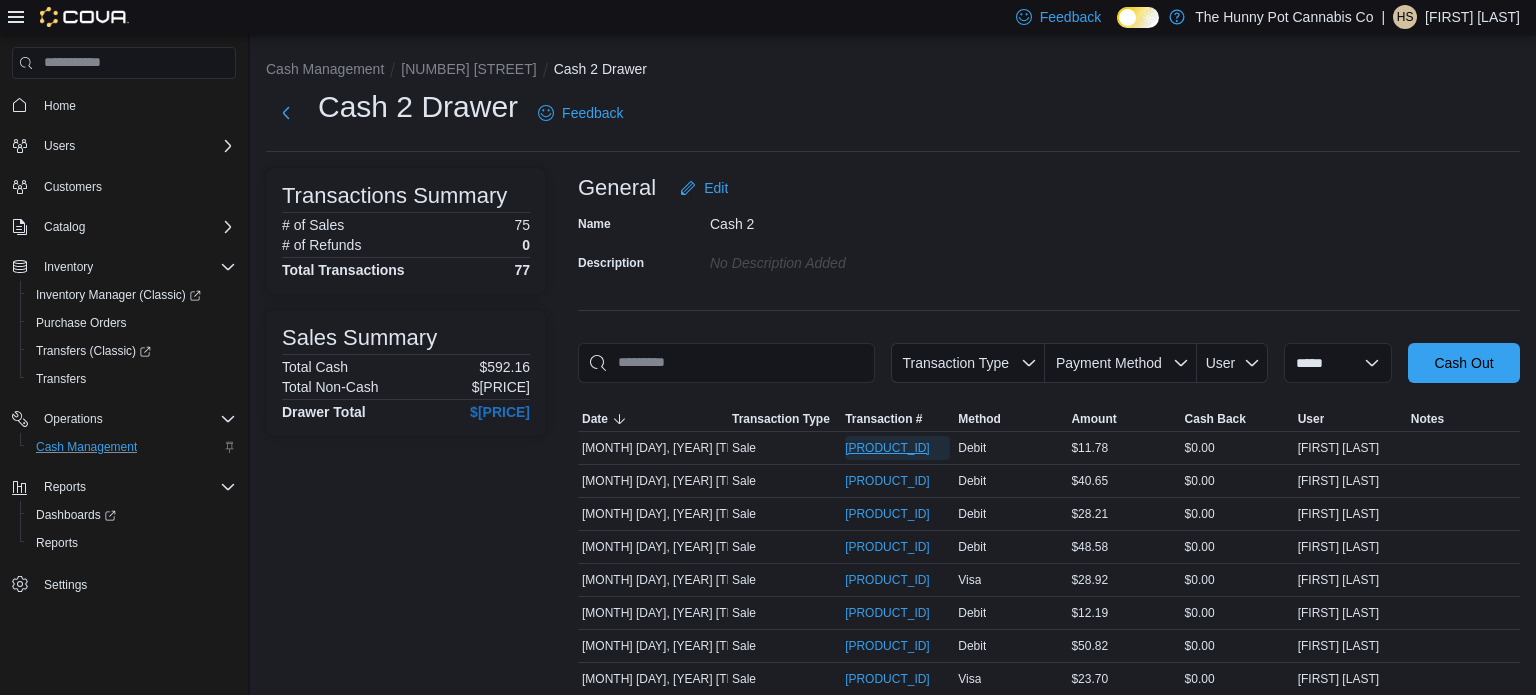 click on "[PRODUCT_ID]" at bounding box center [887, 448] 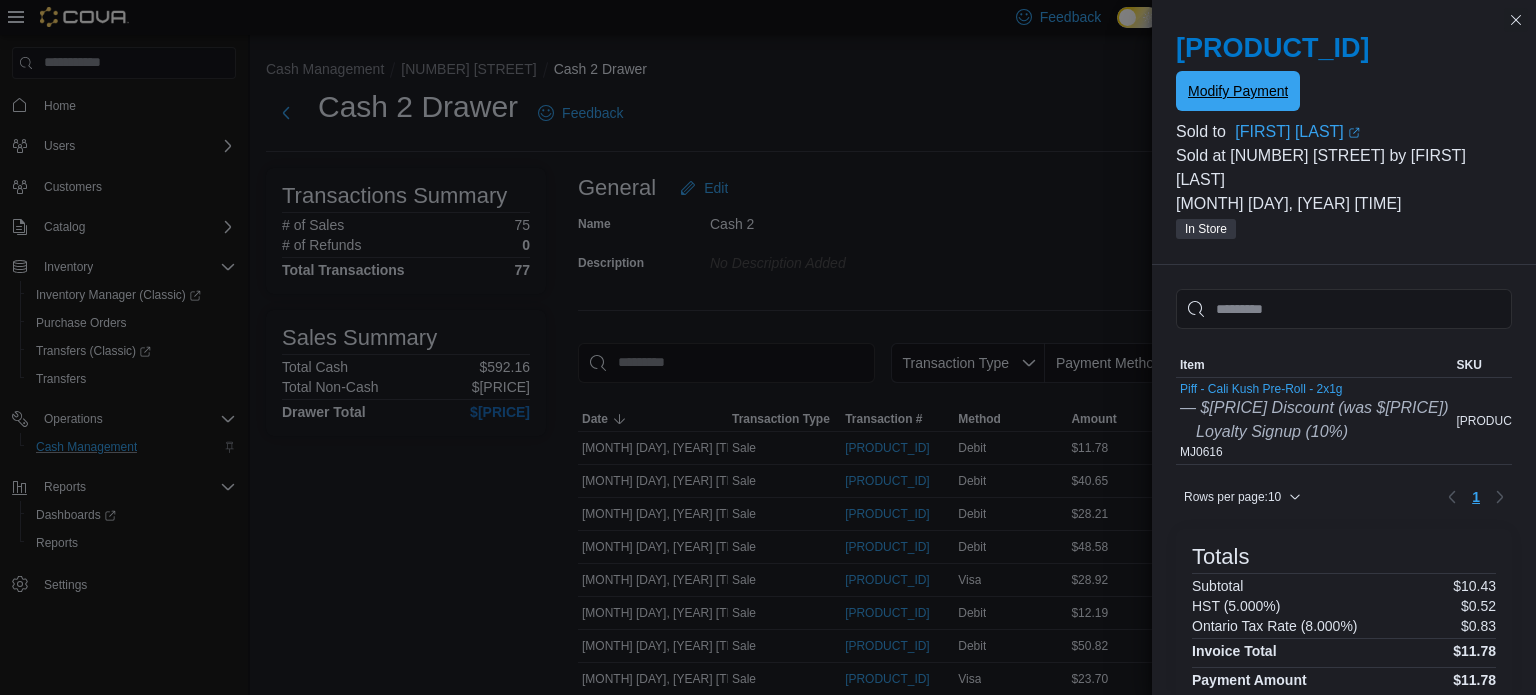 click on "Modify Payment" at bounding box center (1238, 91) 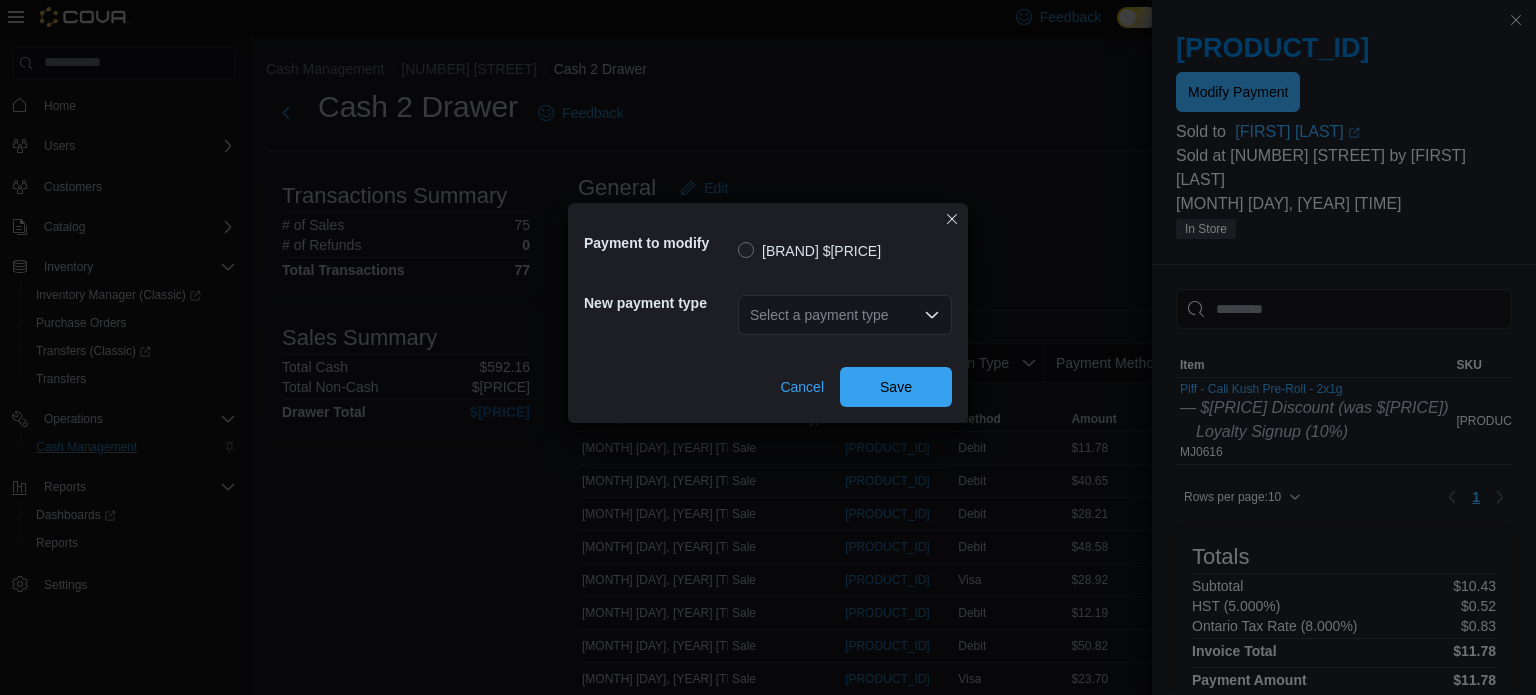 click on "Select a payment type" at bounding box center [845, 315] 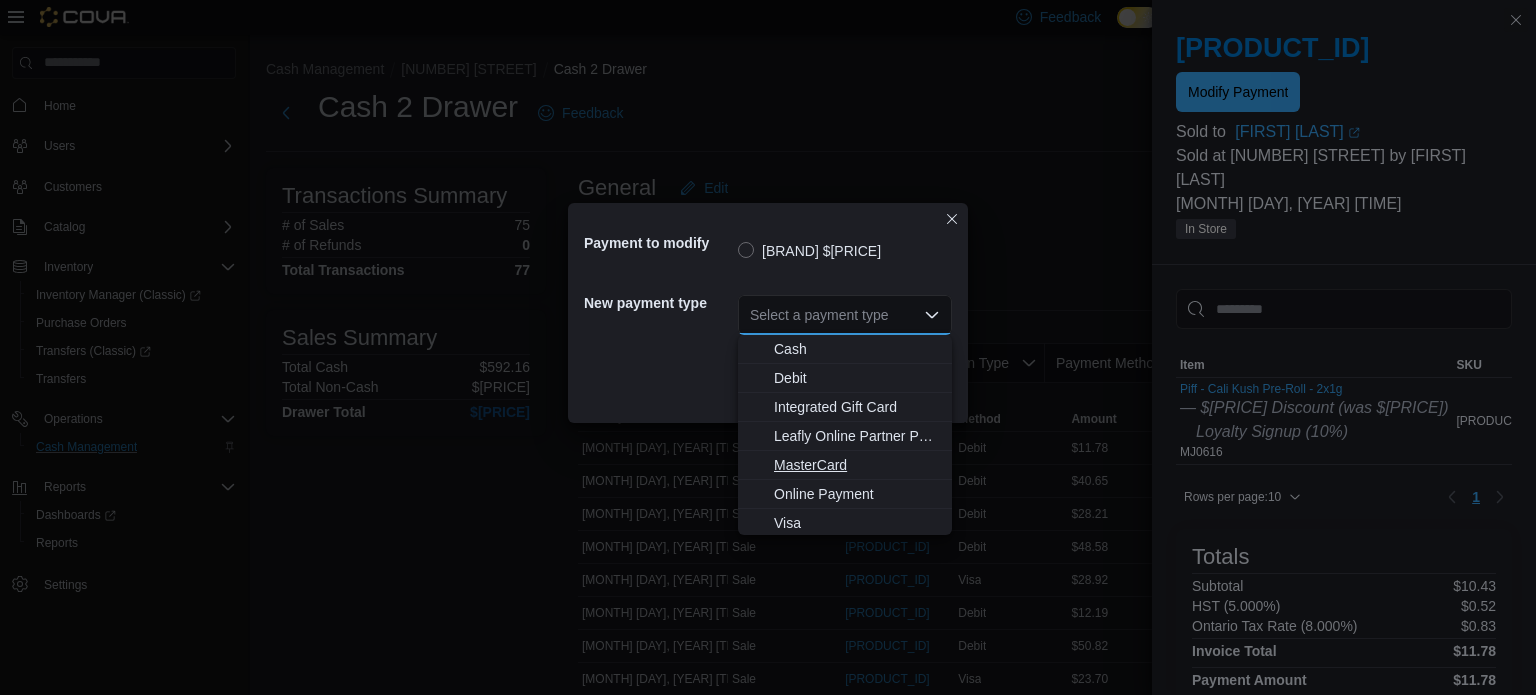 click on "MasterCard" at bounding box center (857, 465) 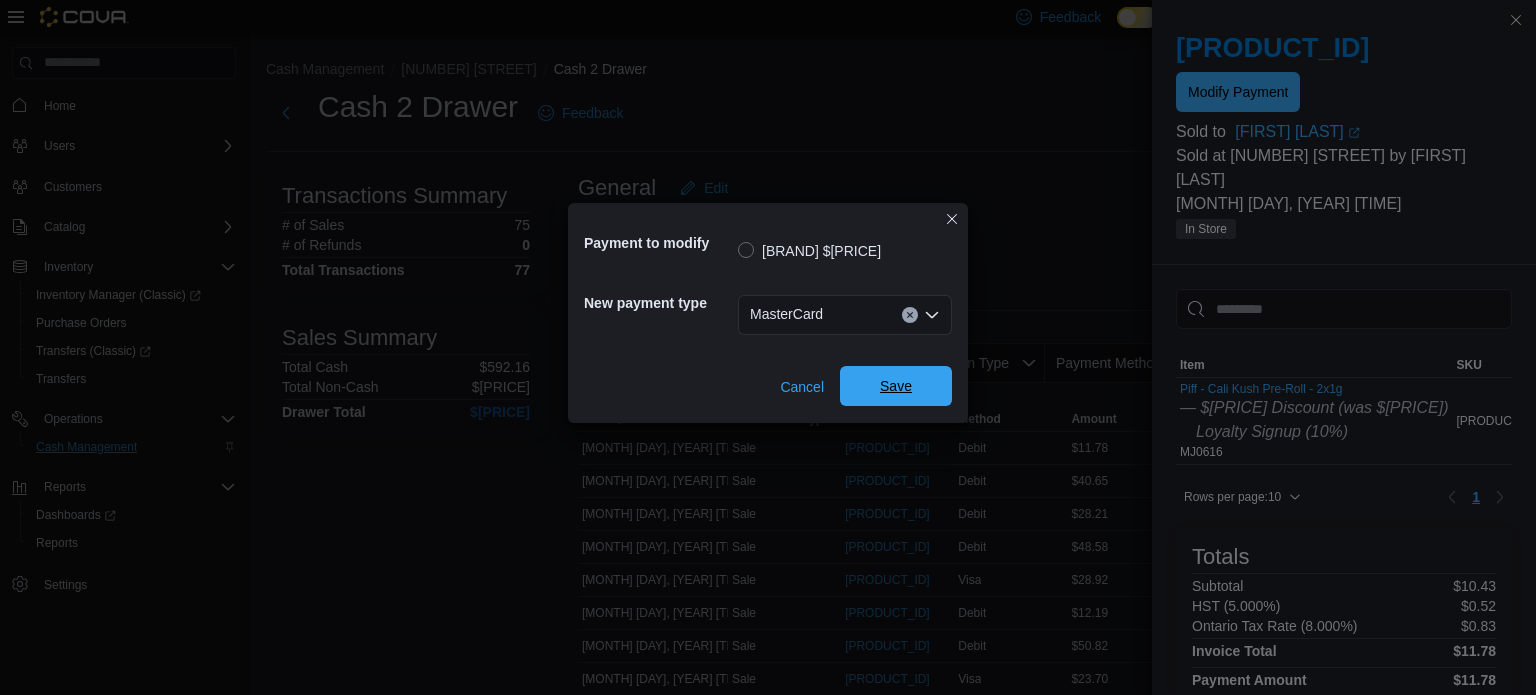 click on "Save" at bounding box center (896, 386) 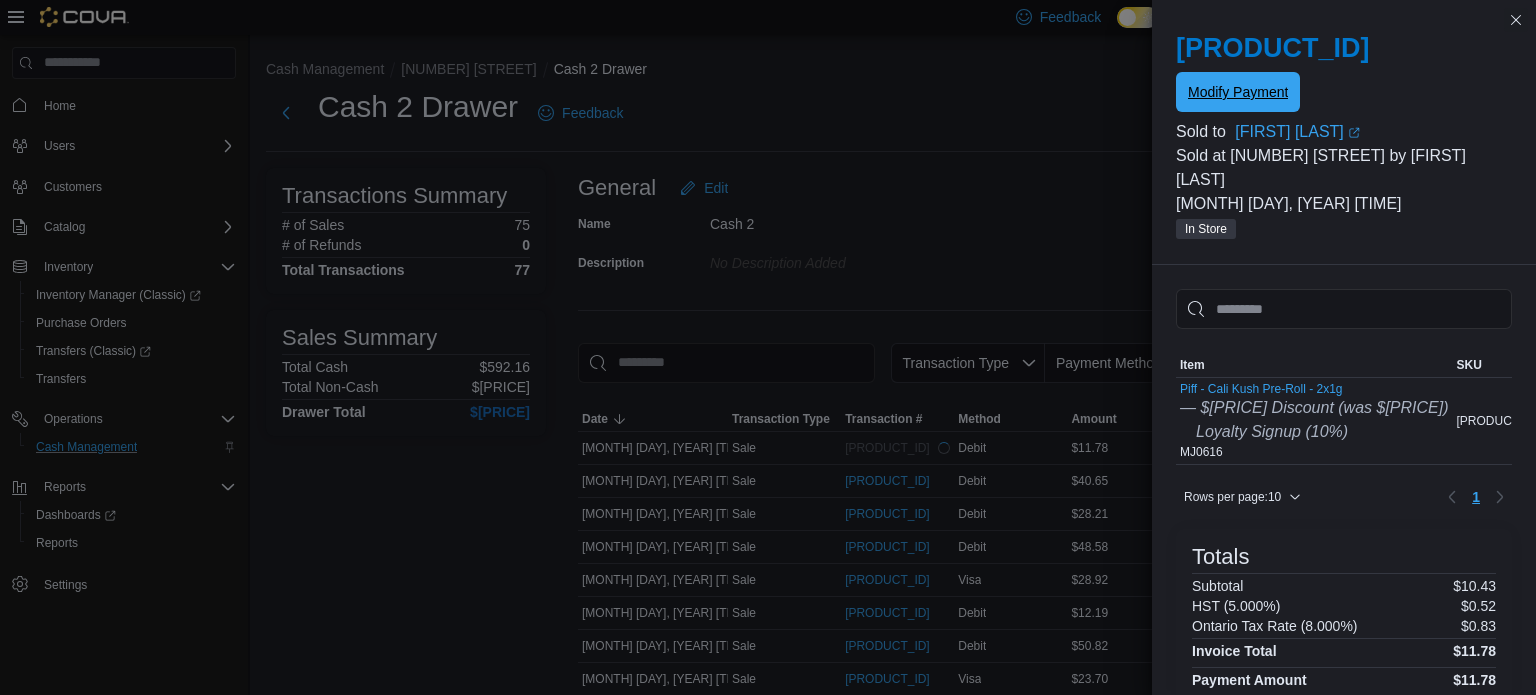 scroll, scrollTop: 0, scrollLeft: 0, axis: both 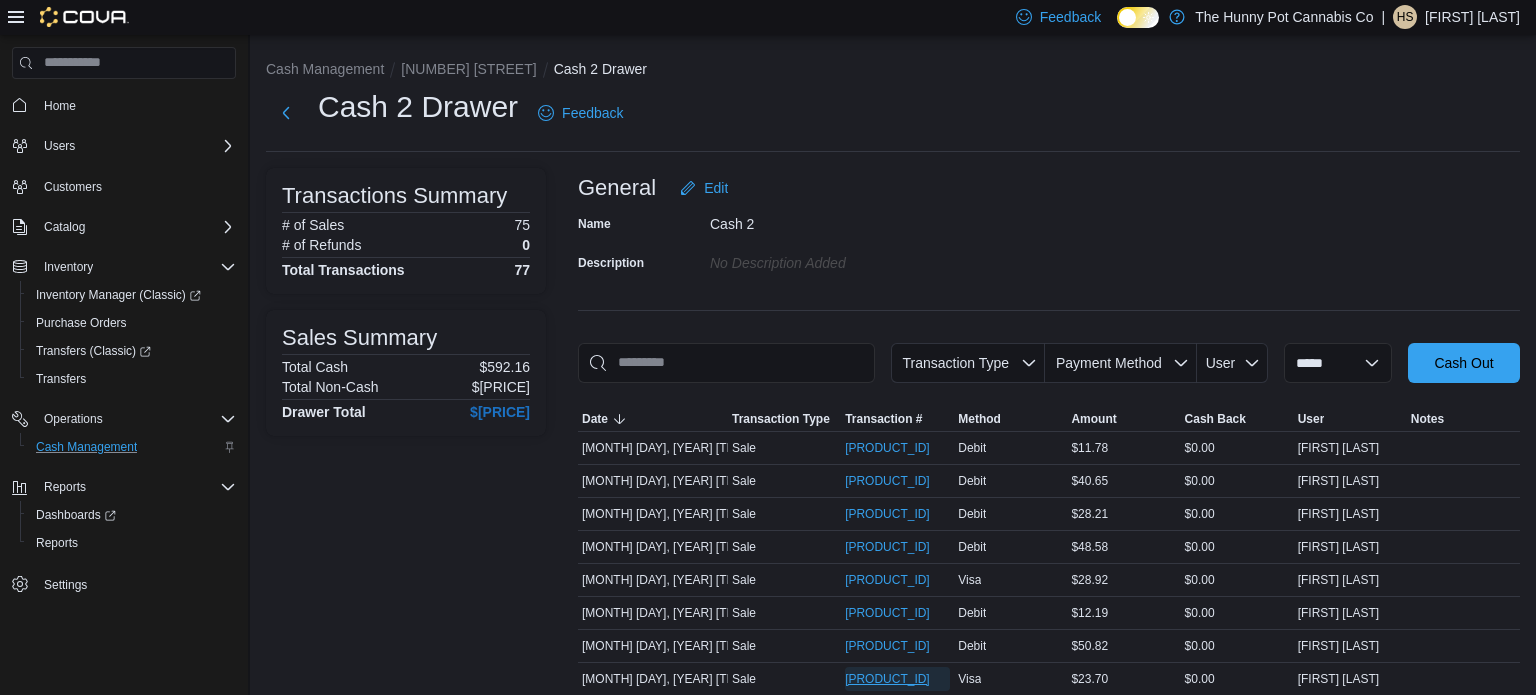 click on "[PRODUCT_ID]" at bounding box center [887, 679] 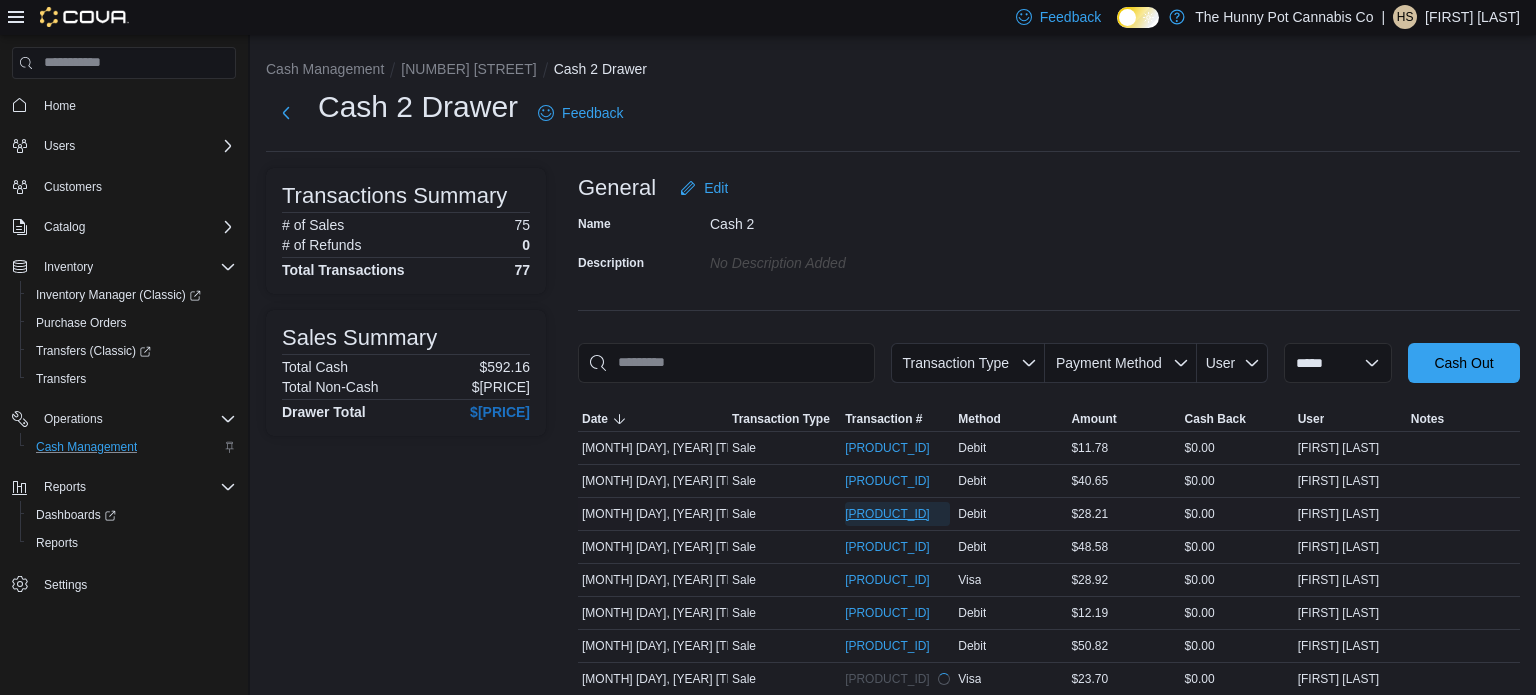 click on "[PRODUCT_ID]" at bounding box center [887, 514] 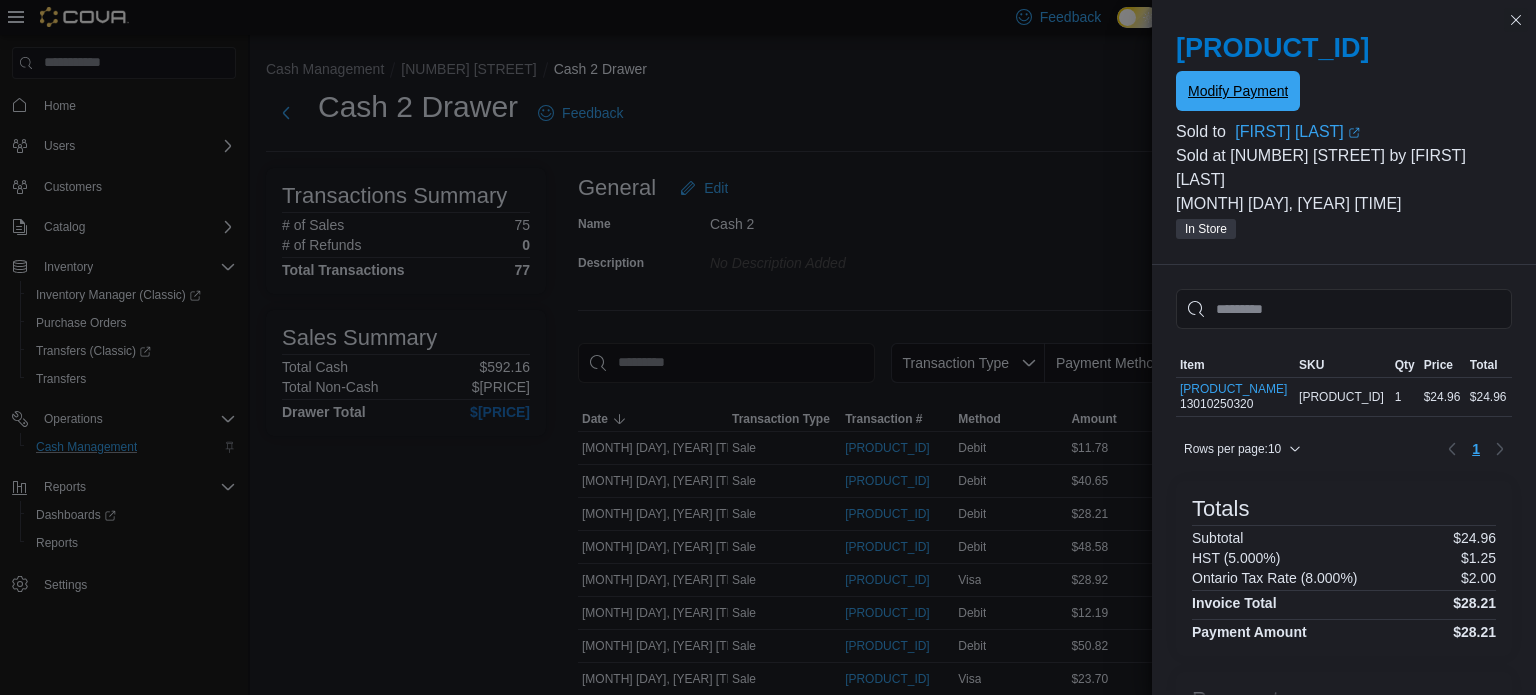 click on "Modify Payment" at bounding box center (1238, 91) 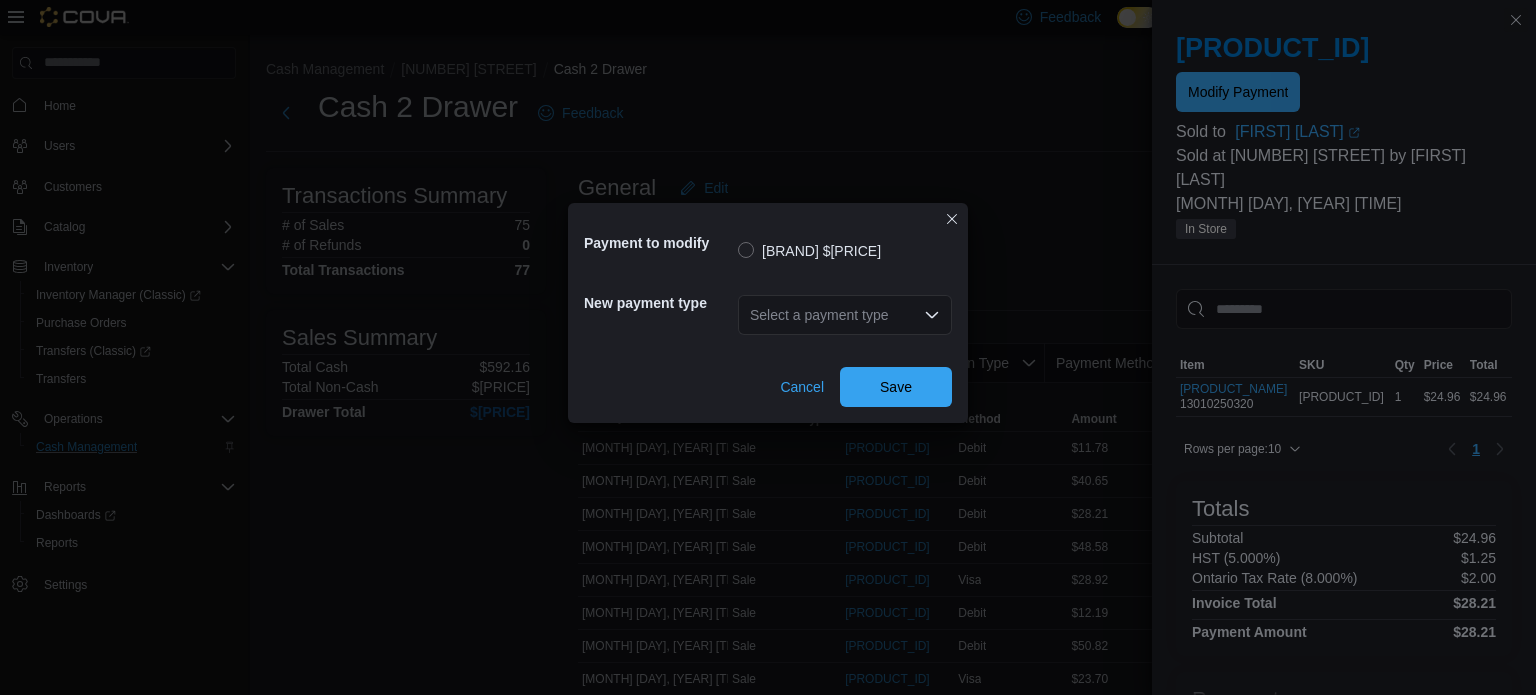 click on "Select a payment type" at bounding box center [845, 315] 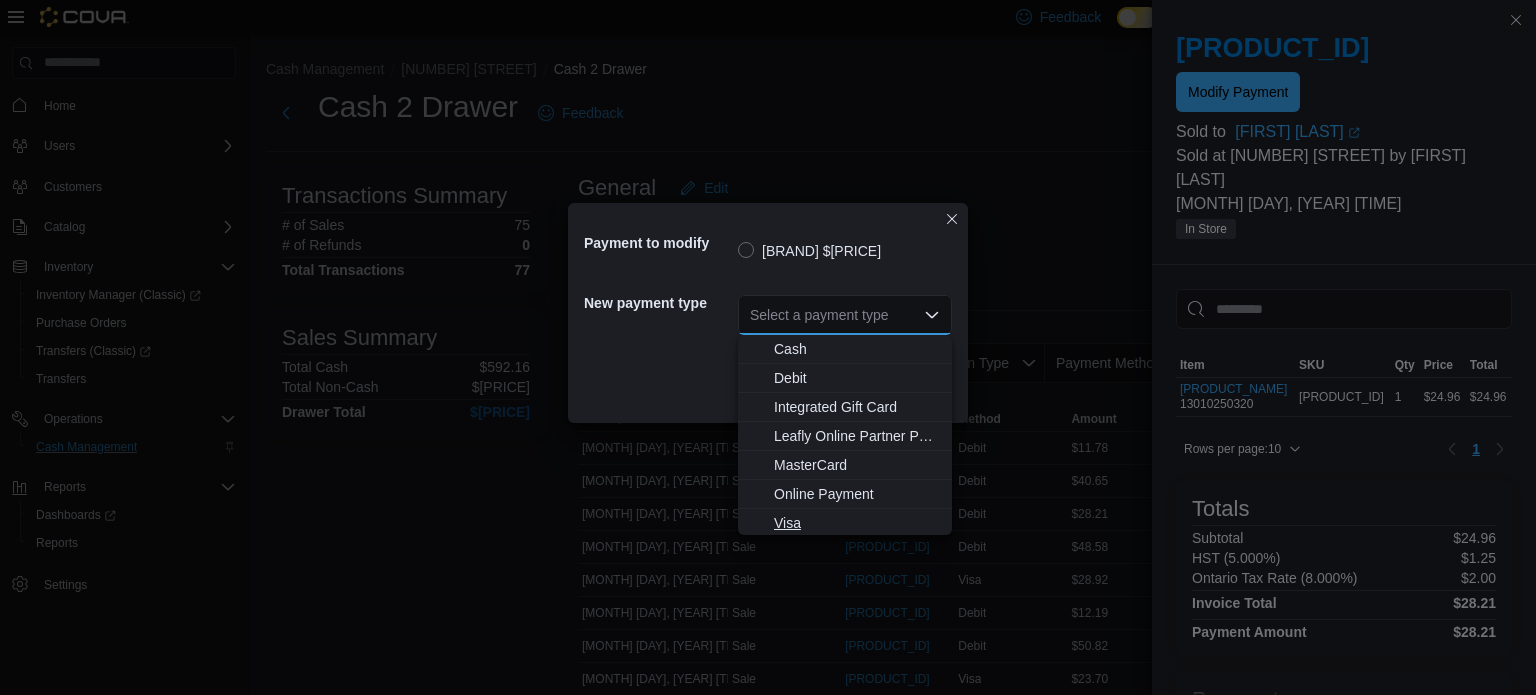 click on "Visa" at bounding box center [857, 523] 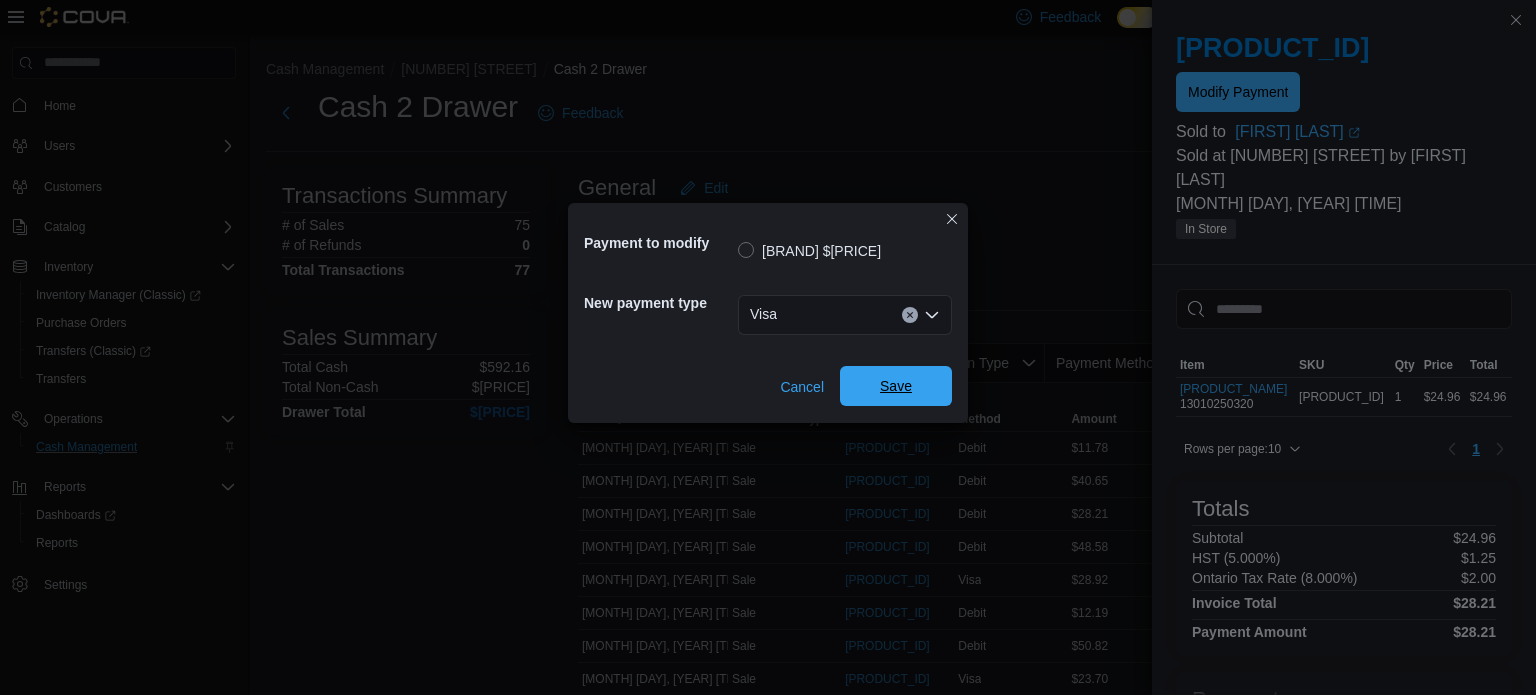 click on "Save" at bounding box center [896, 386] 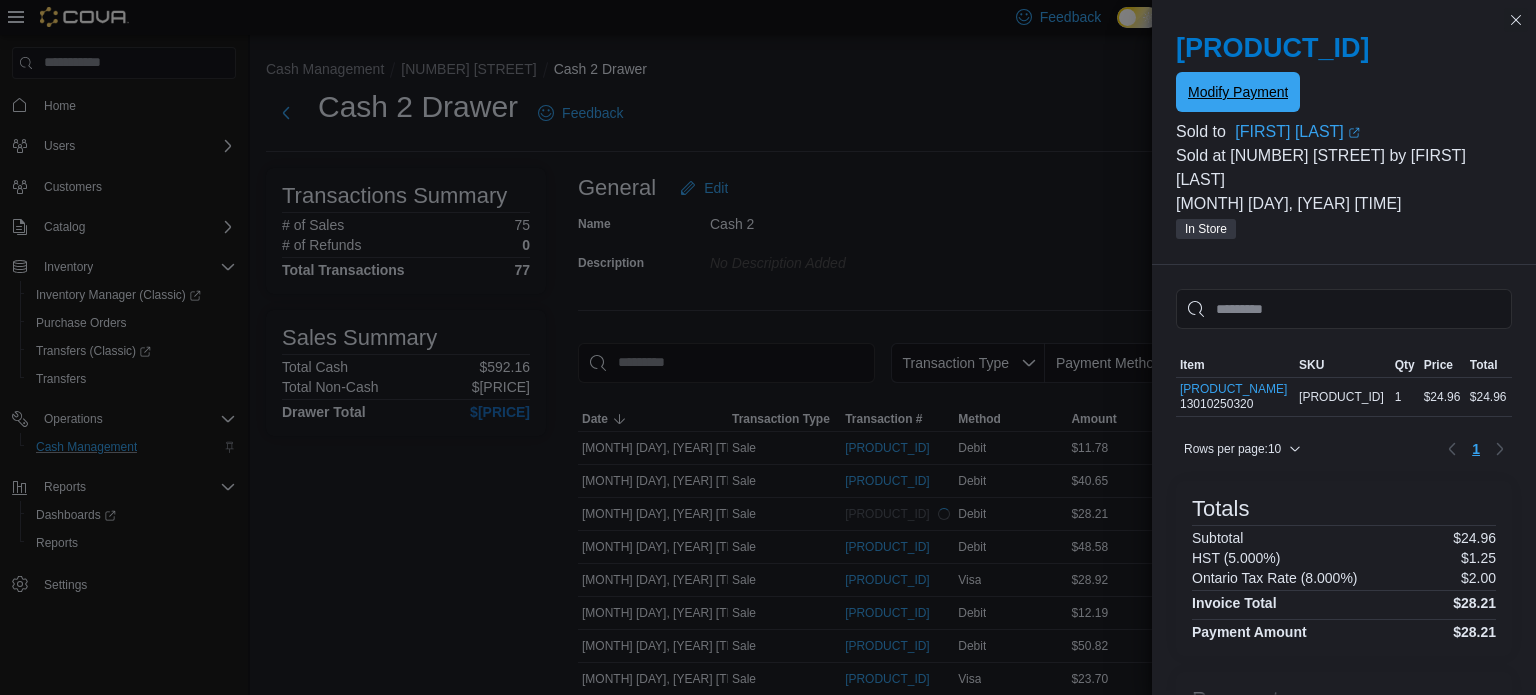 scroll, scrollTop: 0, scrollLeft: 0, axis: both 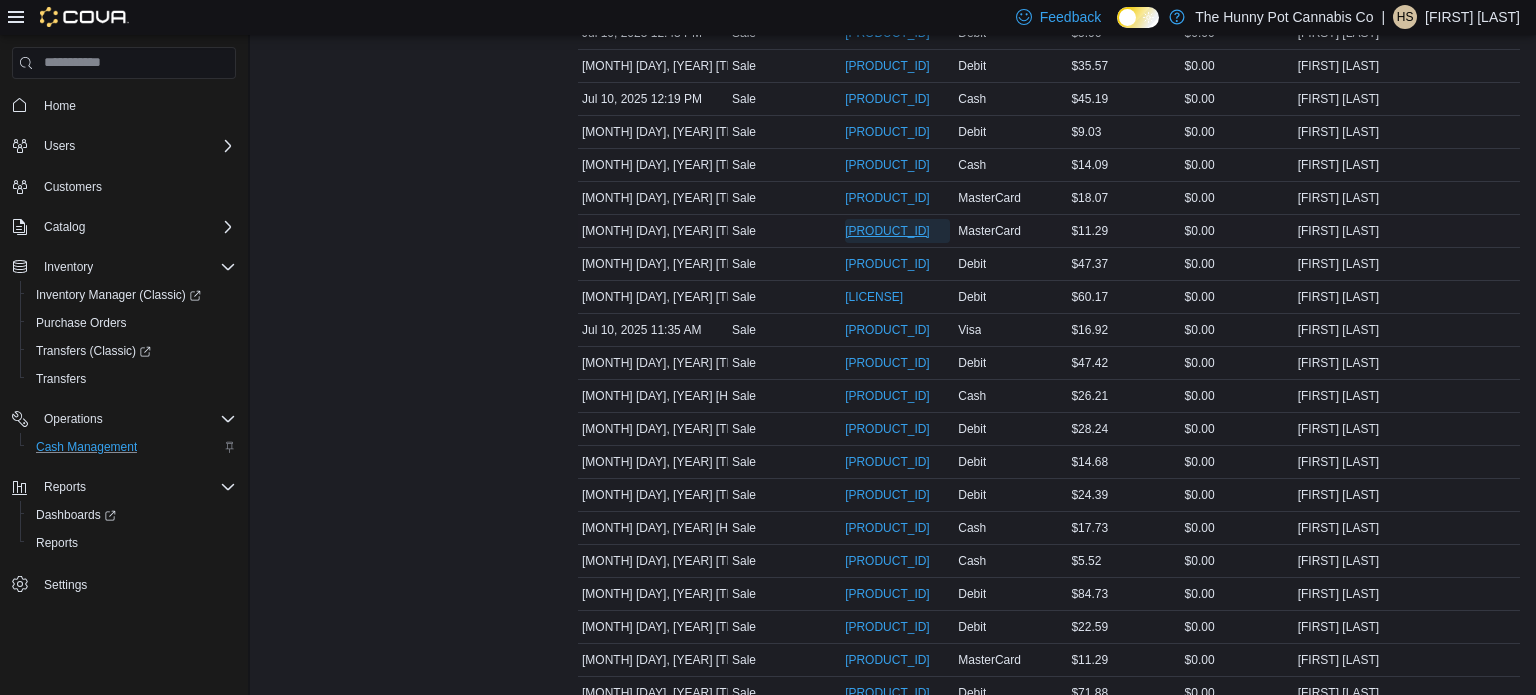 click on "[PRODUCT_ID]" at bounding box center [887, 231] 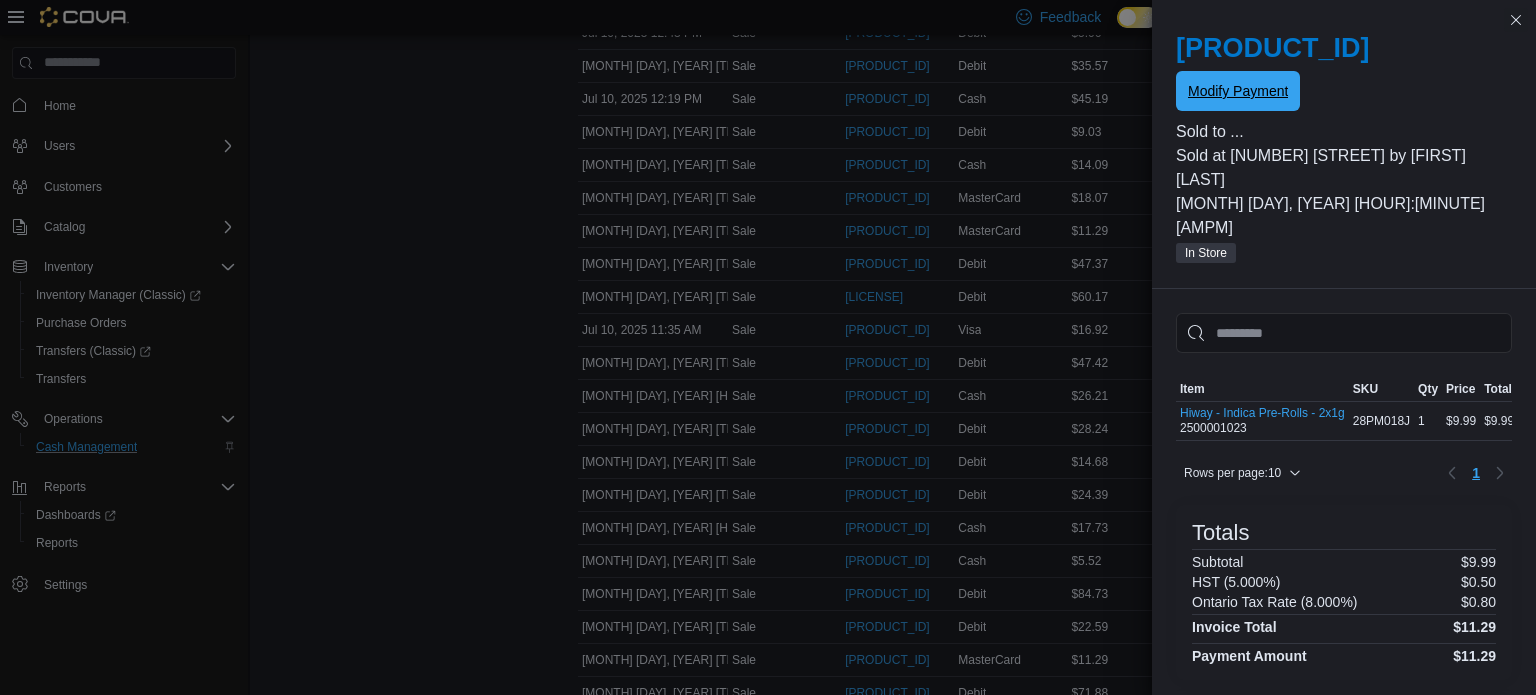 click on "Modify Payment" at bounding box center (1238, 91) 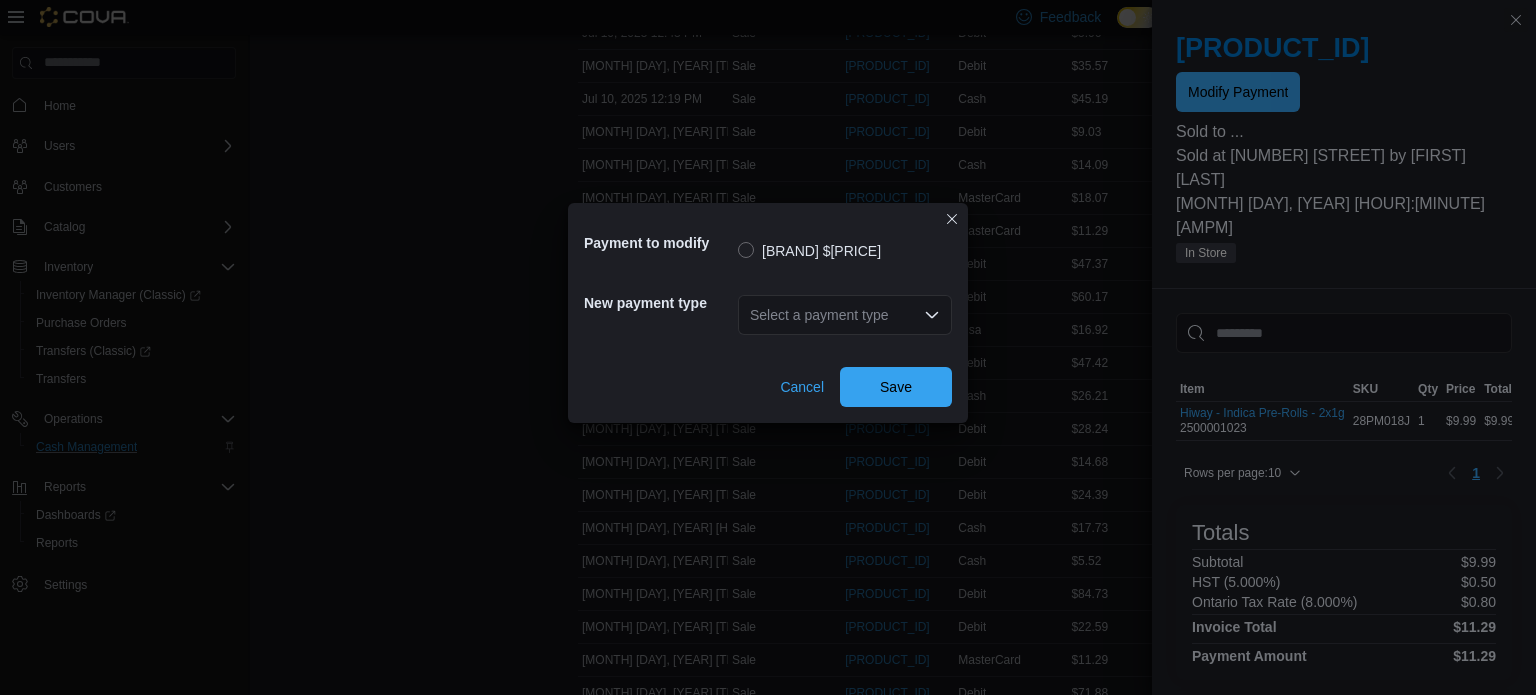 click on "Select a payment type" at bounding box center (845, 315) 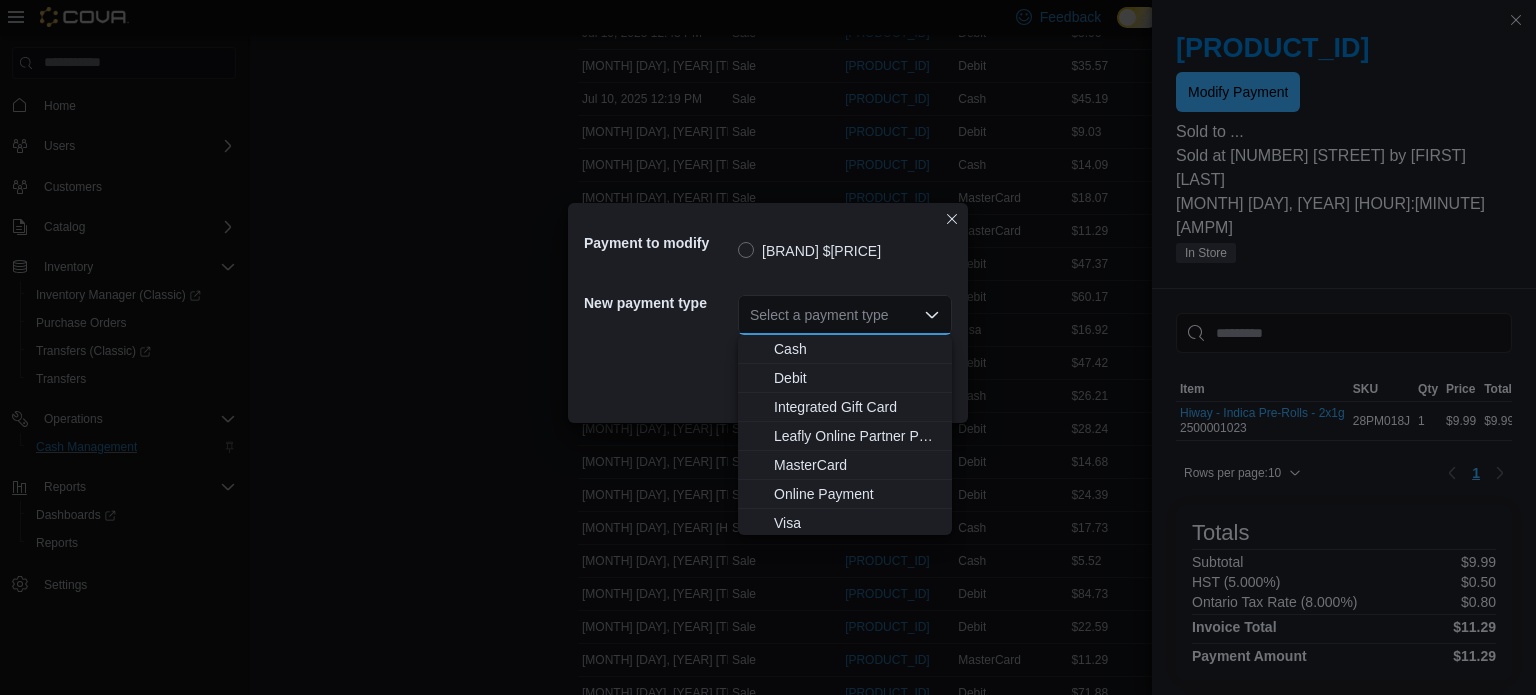 click on "Payment to modify [CARD_TYPE] $[PRICE] New payment type Select a payment type Combo box. Selected. Combo box input. Select a payment type. Type some text or, to display a list of choices, press Down Arrow. To exit the list of choices, press Escape. Cancel Save" at bounding box center [768, 347] 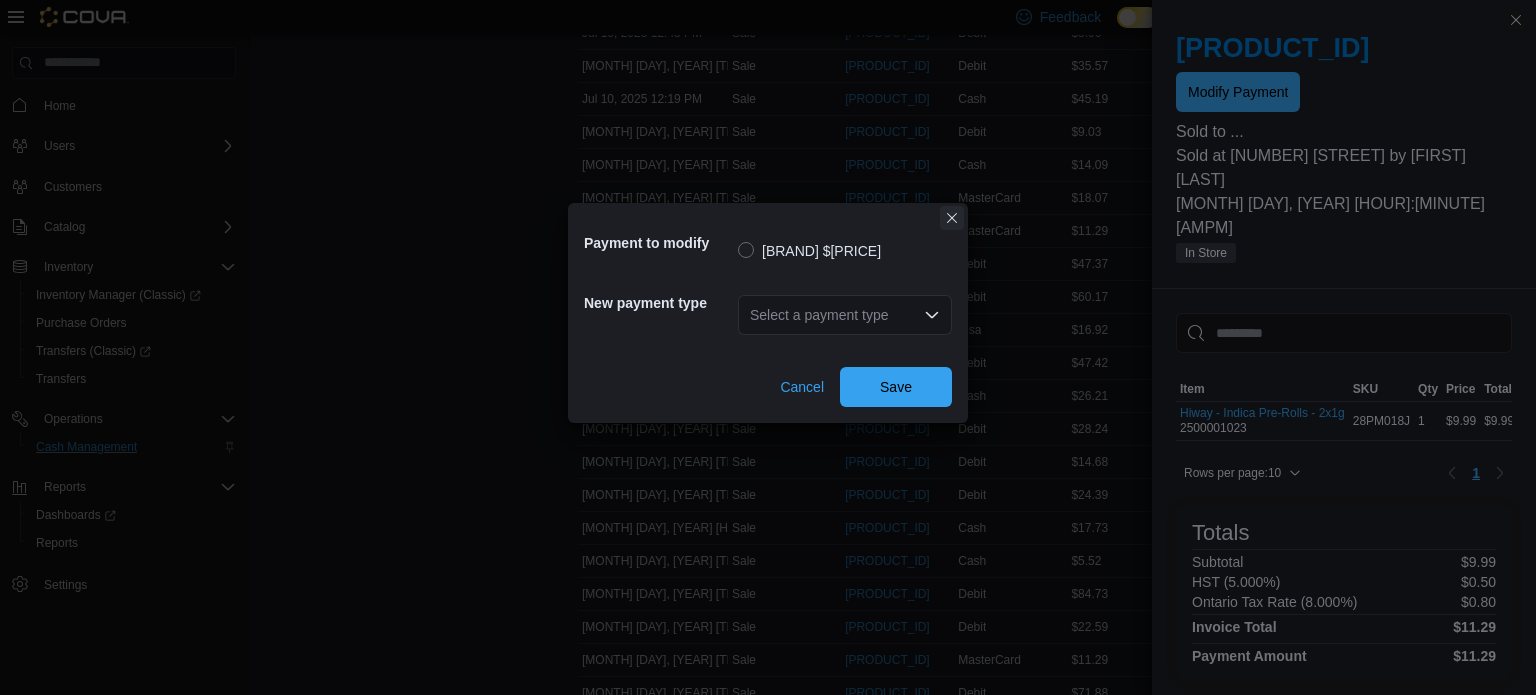 click at bounding box center (952, 218) 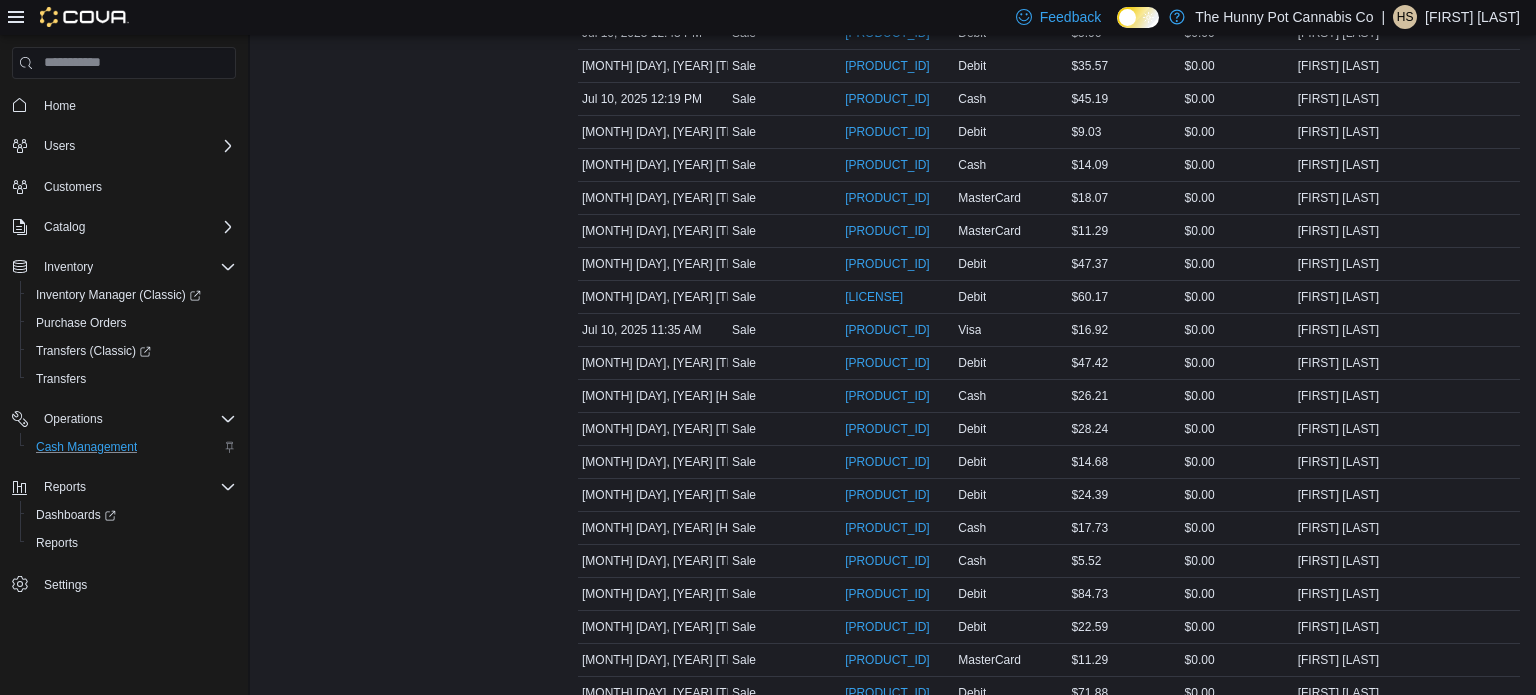 click on "Cash 2" at bounding box center [844, -1672] 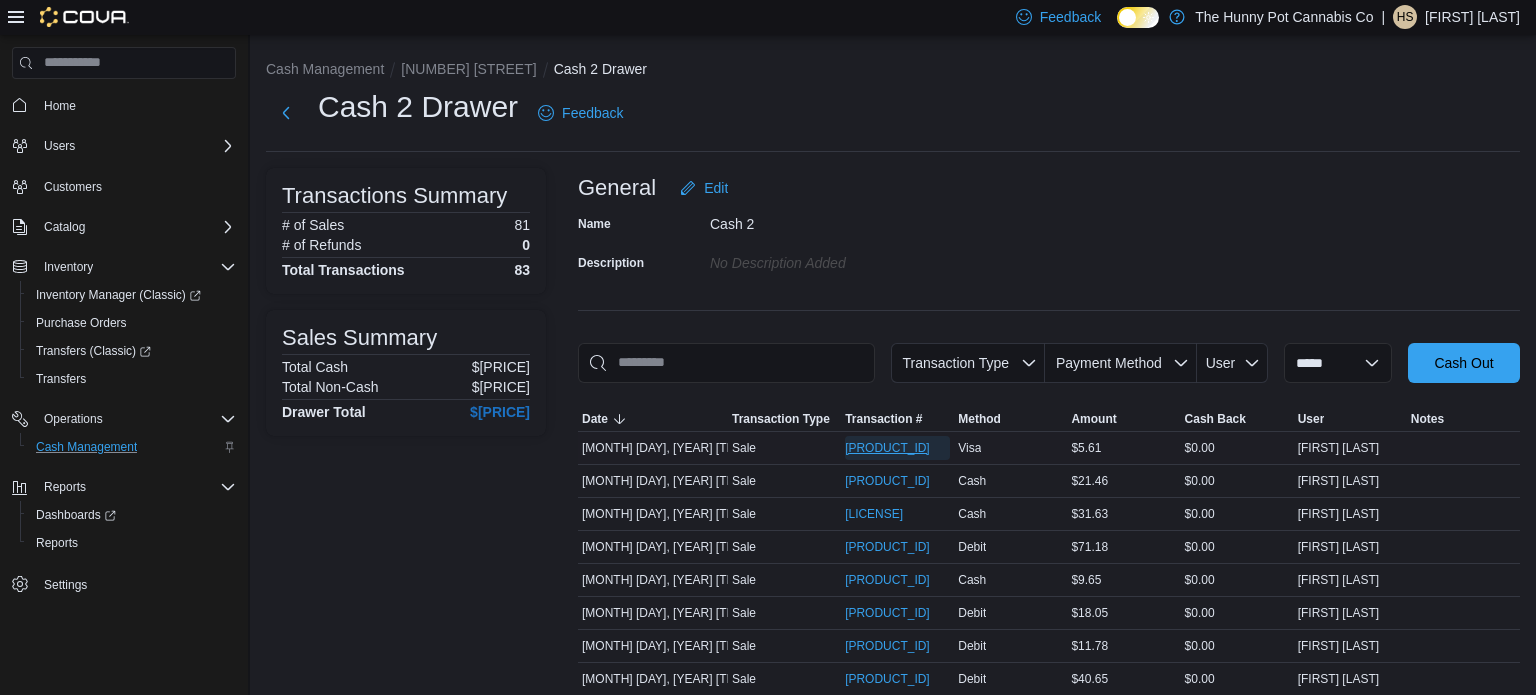 click on "[PRODUCT_ID]" at bounding box center [887, 448] 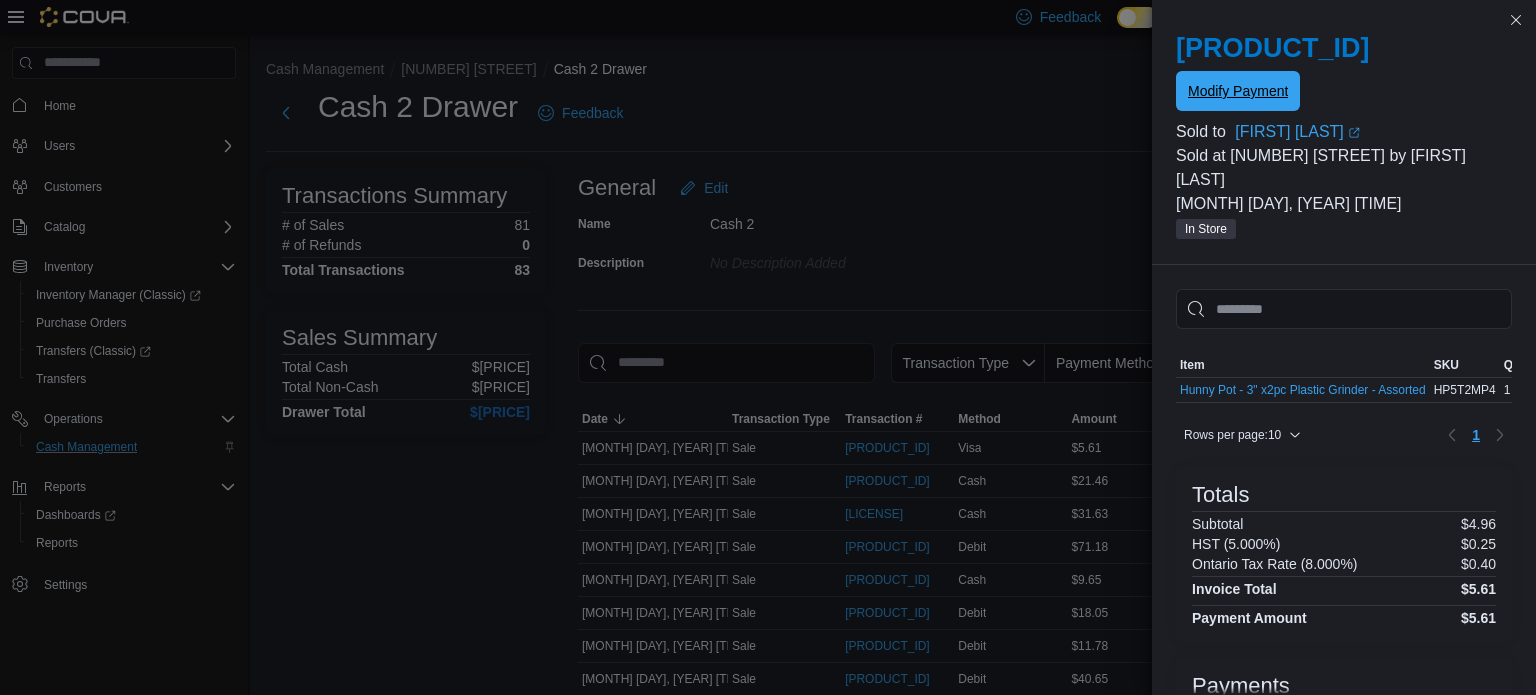 click on "Modify Payment" at bounding box center (1238, 91) 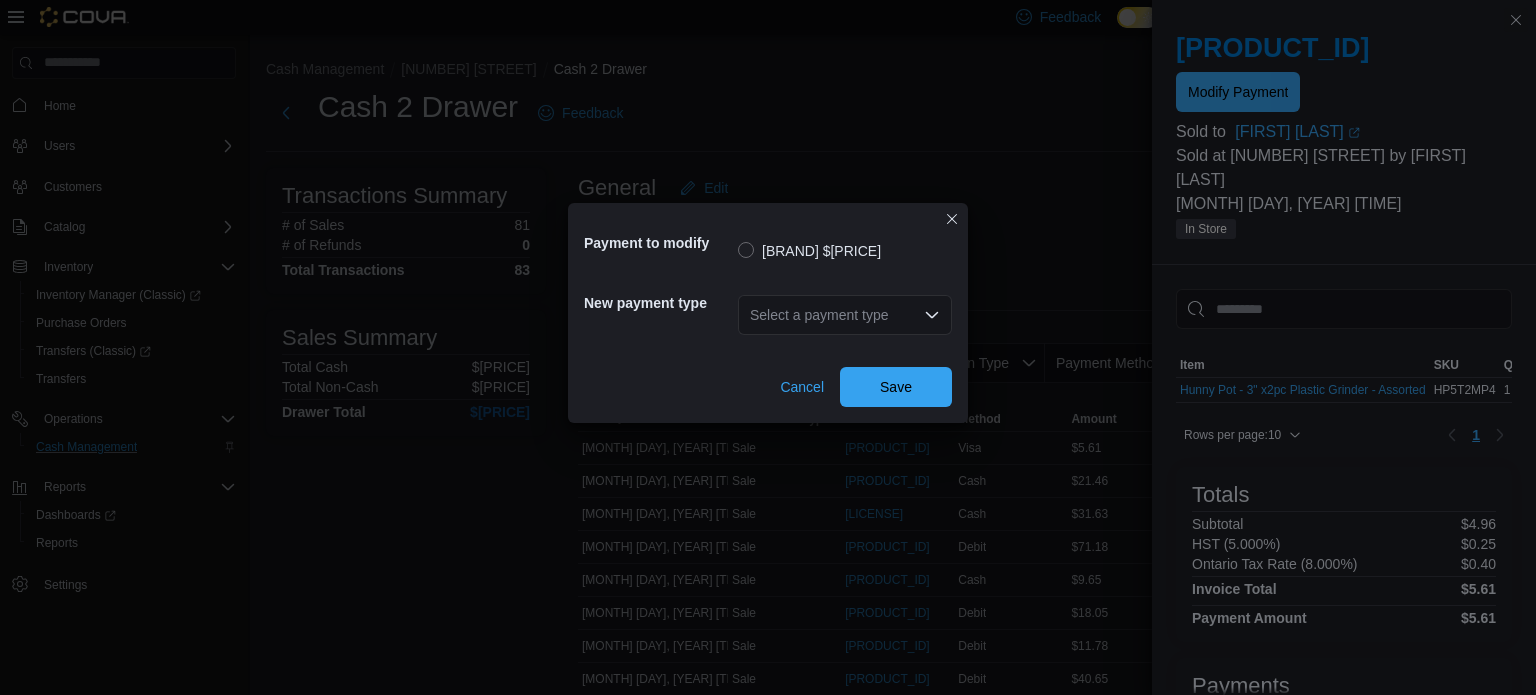 click on "Select a payment type" at bounding box center [845, 315] 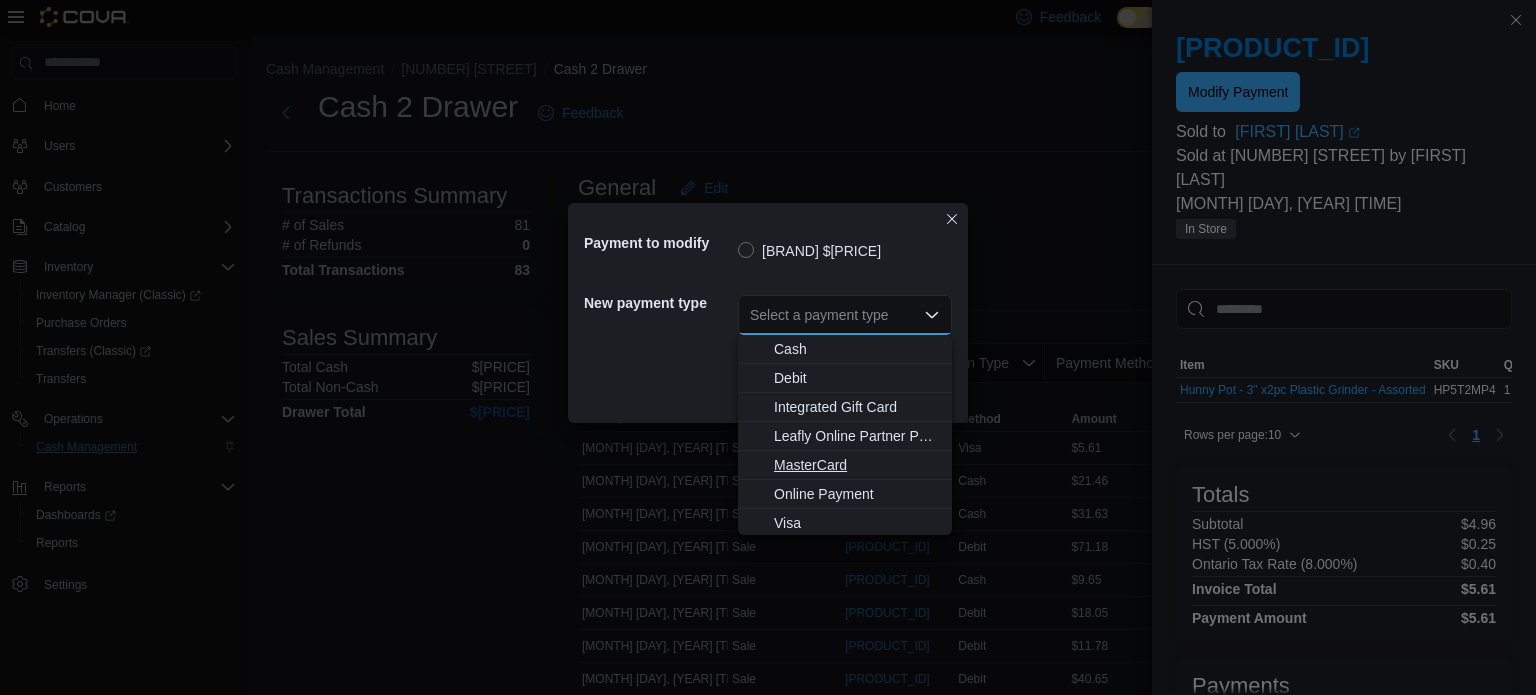 click on "MasterCard" at bounding box center (857, 465) 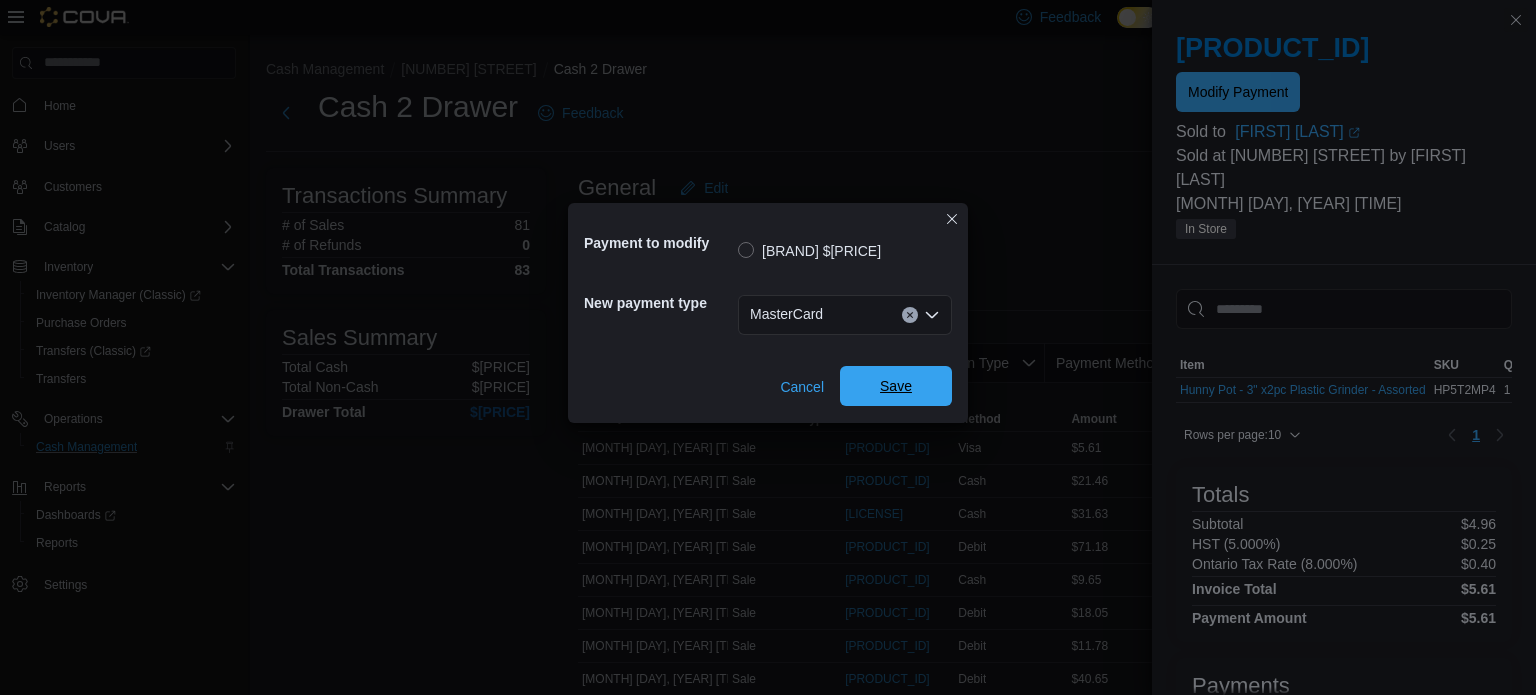 click on "Save" at bounding box center (896, 386) 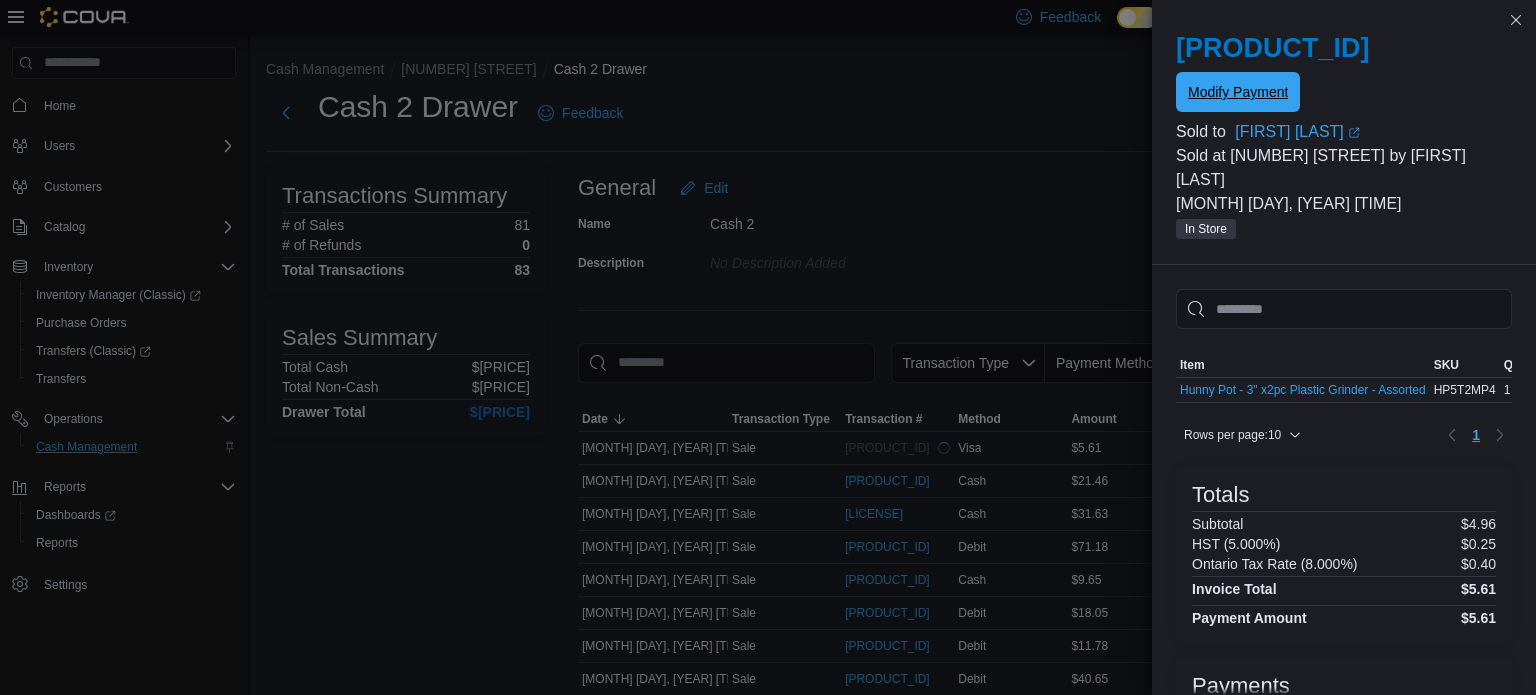 scroll, scrollTop: 0, scrollLeft: 0, axis: both 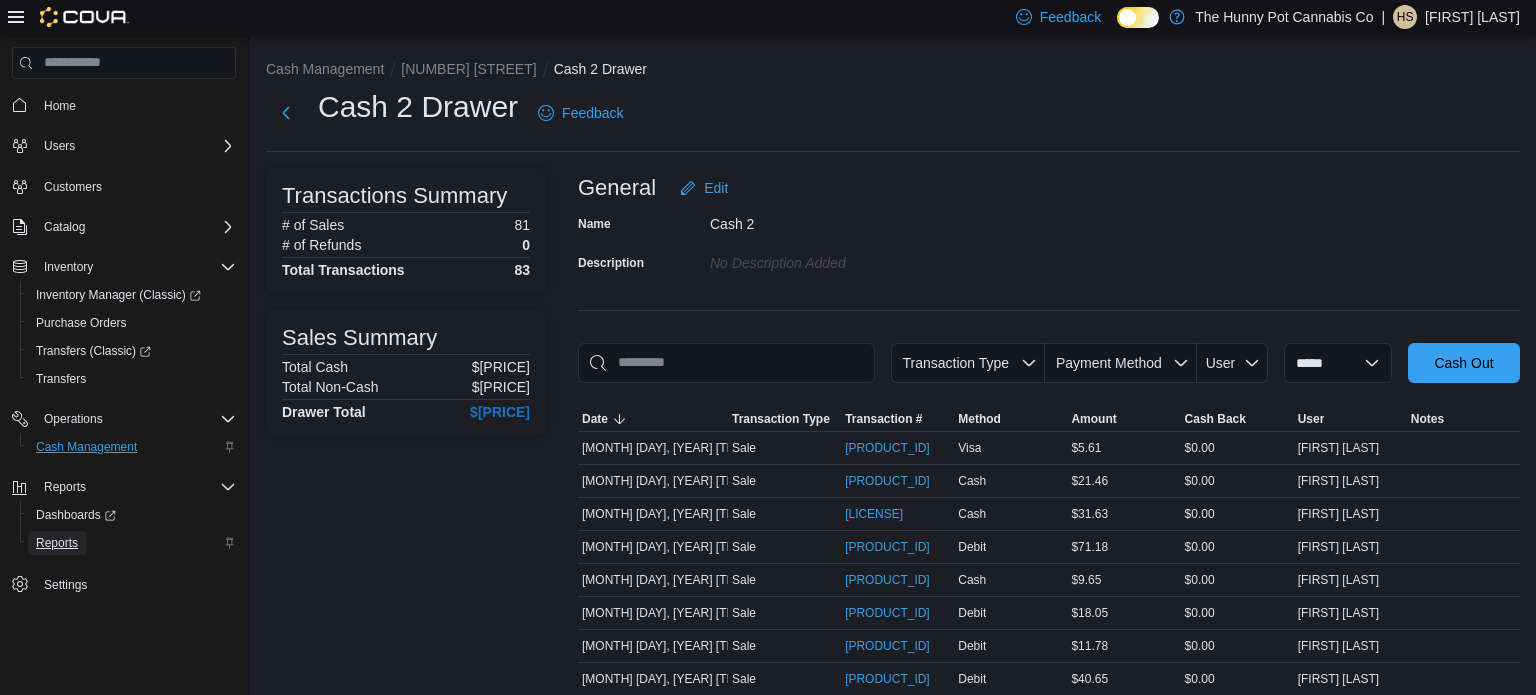click on "Reports" at bounding box center (57, 543) 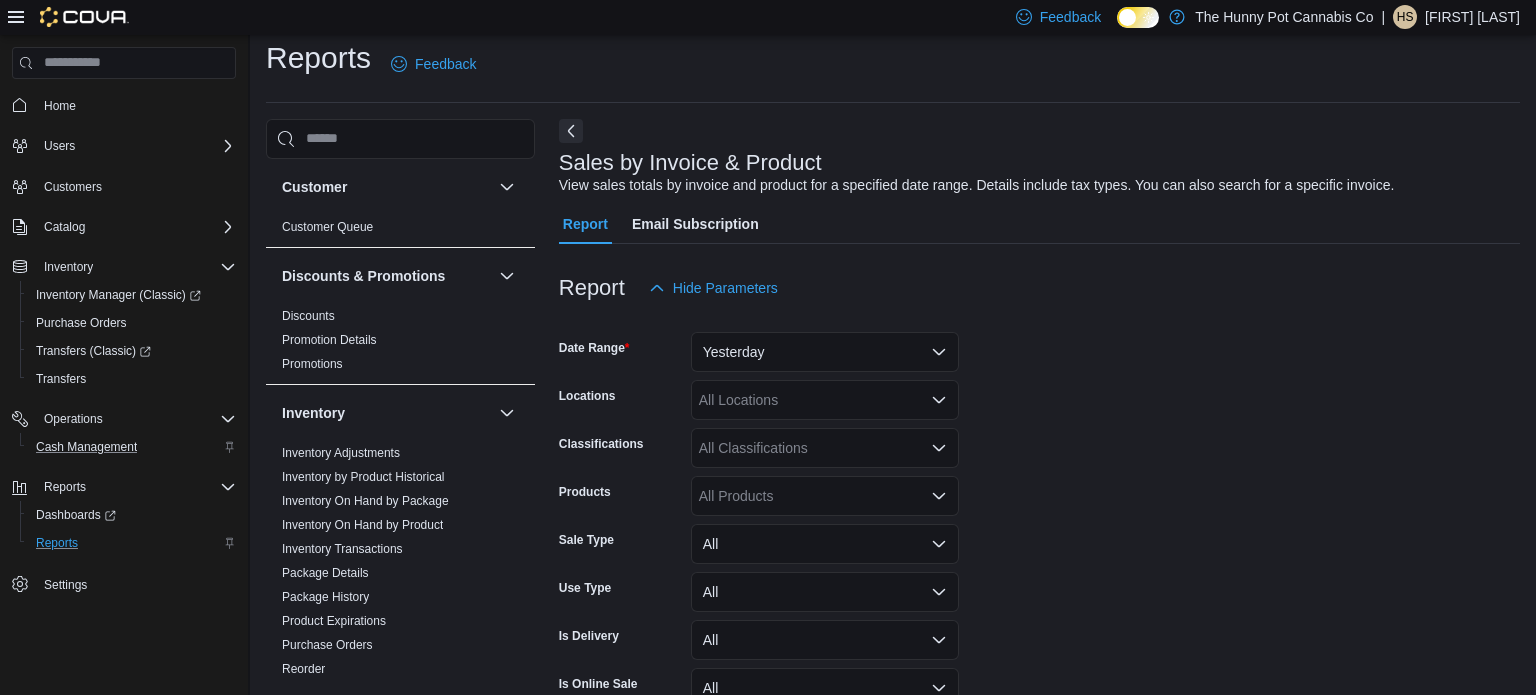 scroll, scrollTop: 46, scrollLeft: 0, axis: vertical 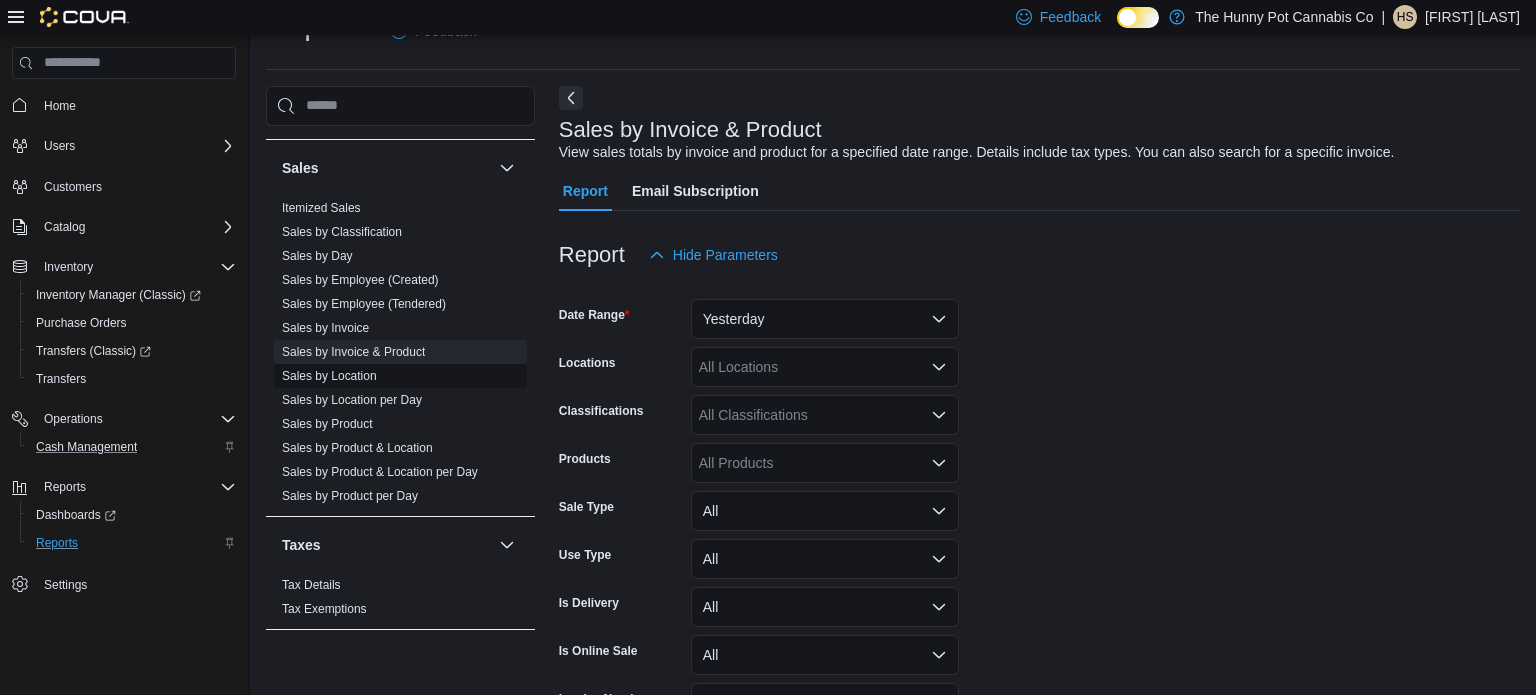 click on "Sales by Location" at bounding box center (329, 376) 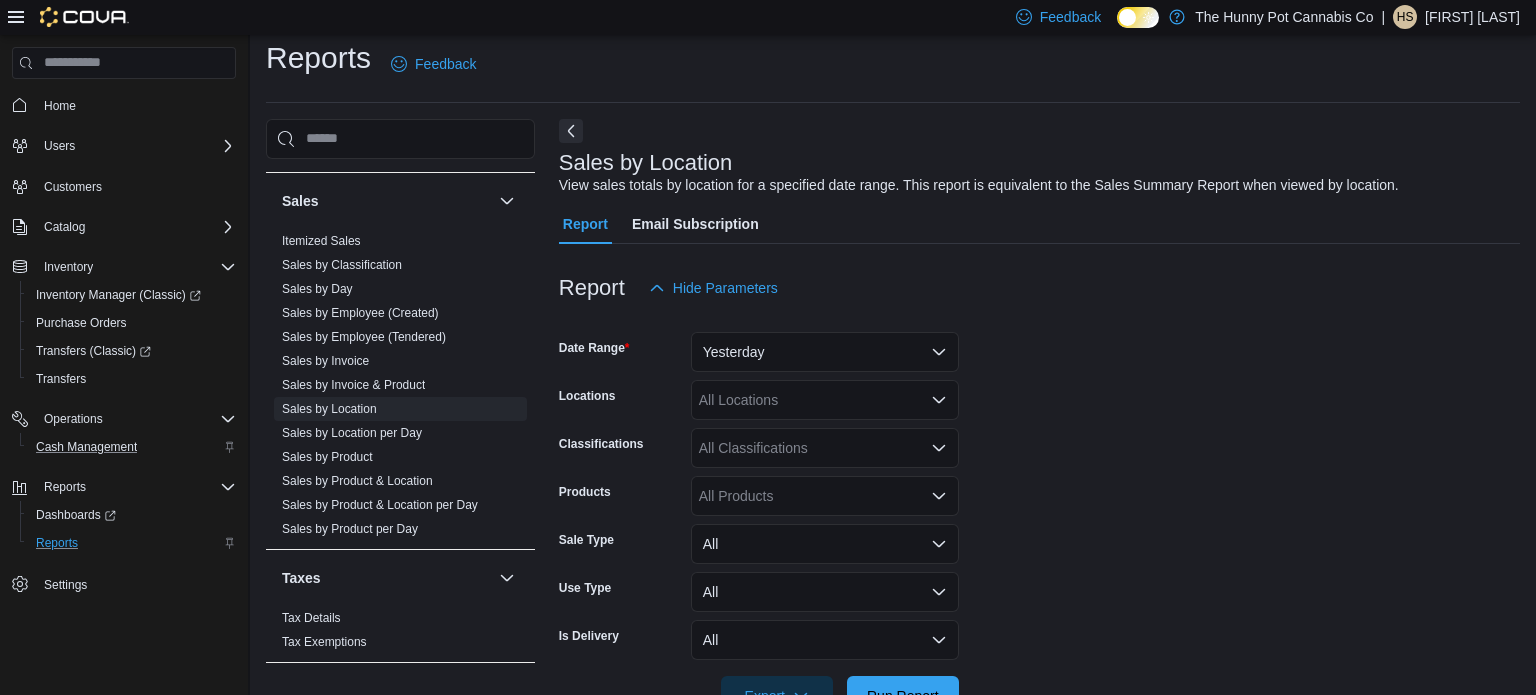 scroll, scrollTop: 46, scrollLeft: 0, axis: vertical 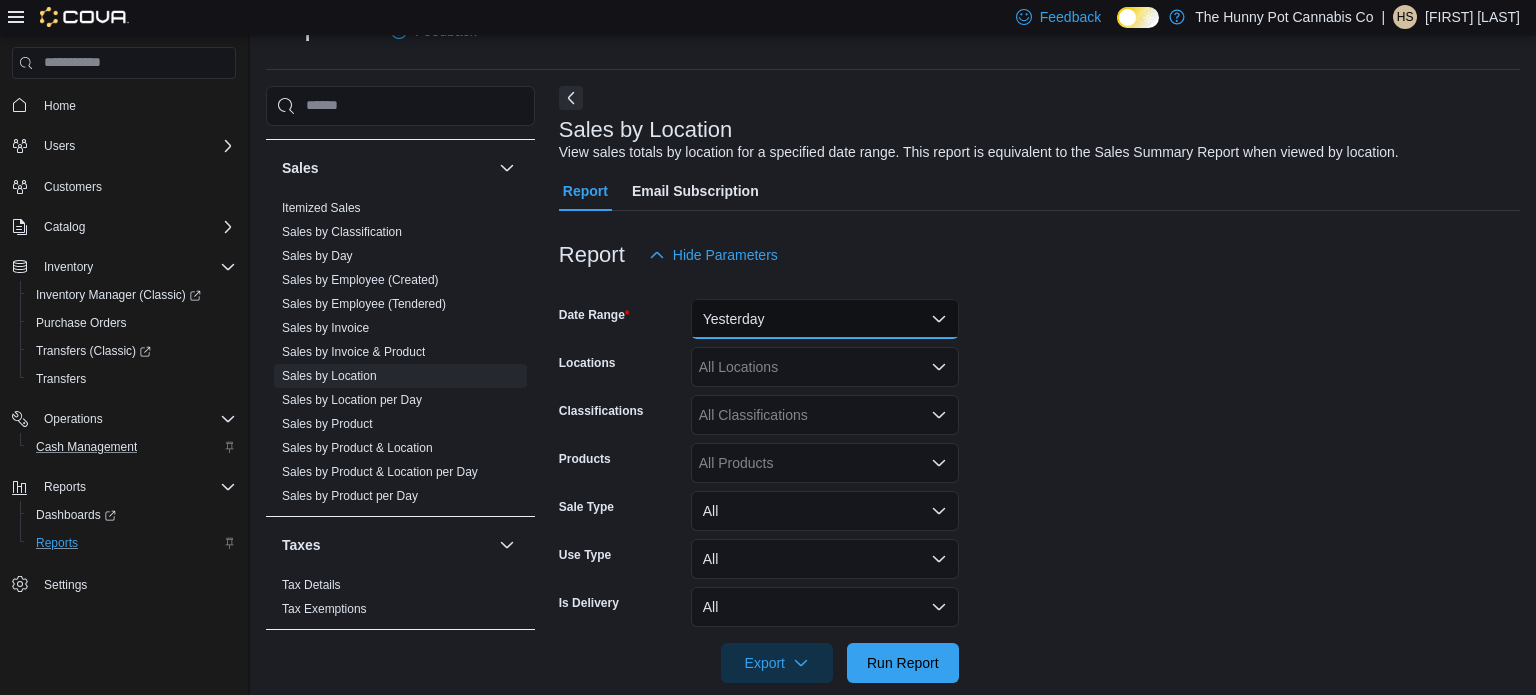 click on "Yesterday" at bounding box center (825, 319) 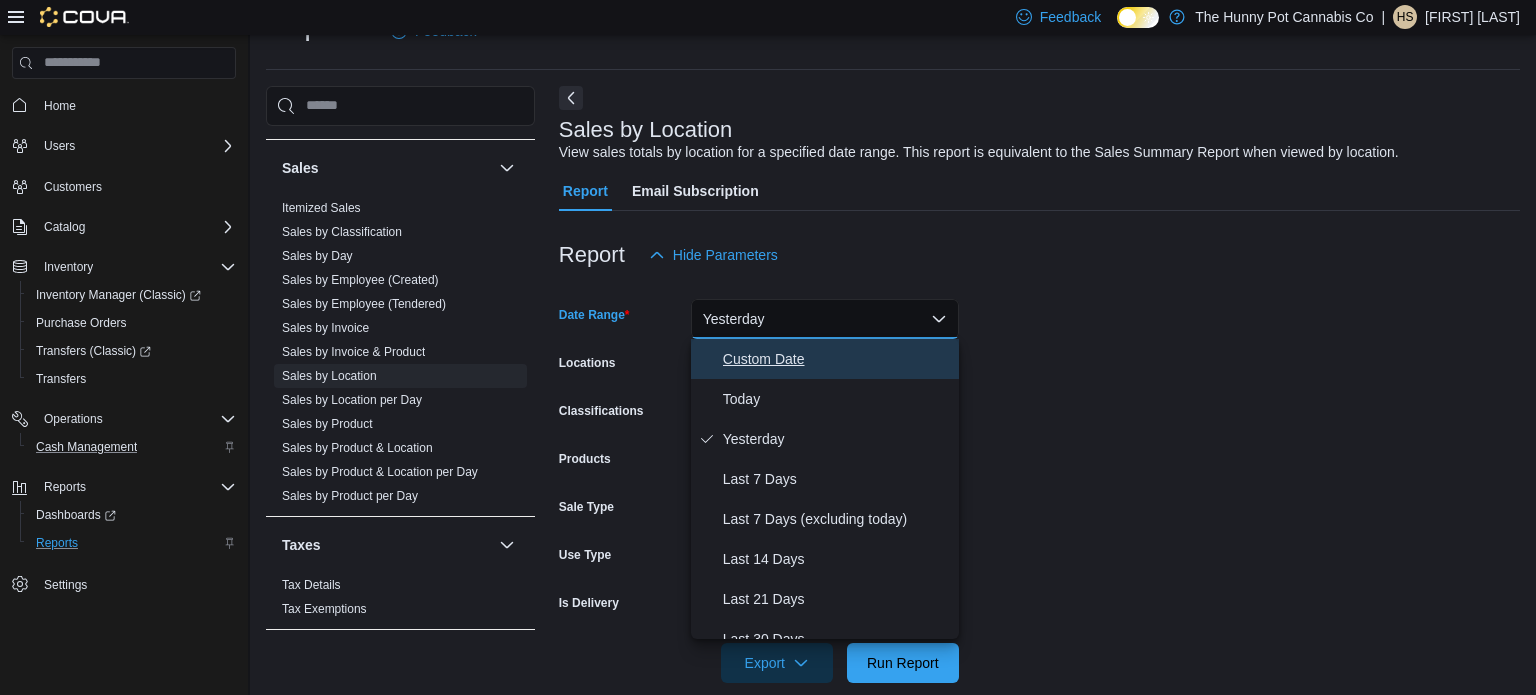 click on "Custom Date" at bounding box center [837, 359] 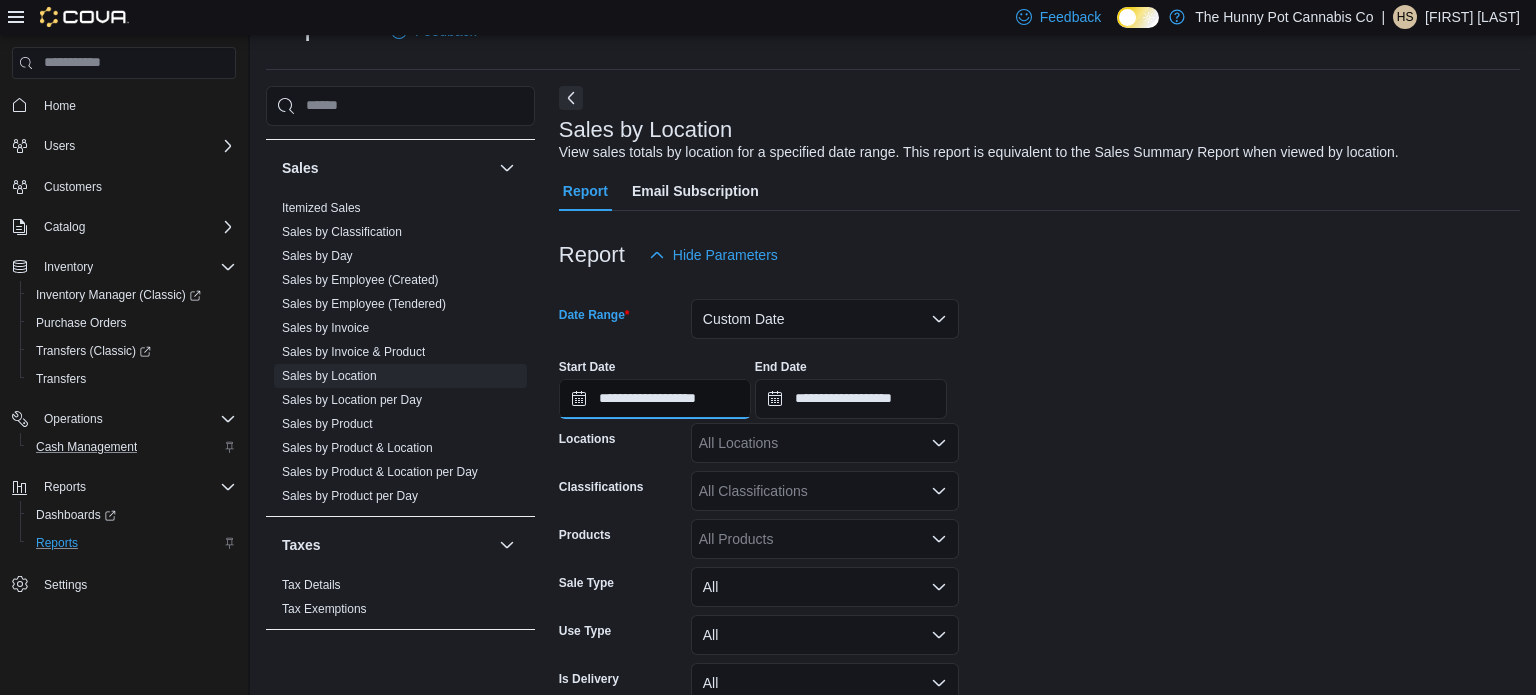click on "**********" at bounding box center [655, 399] 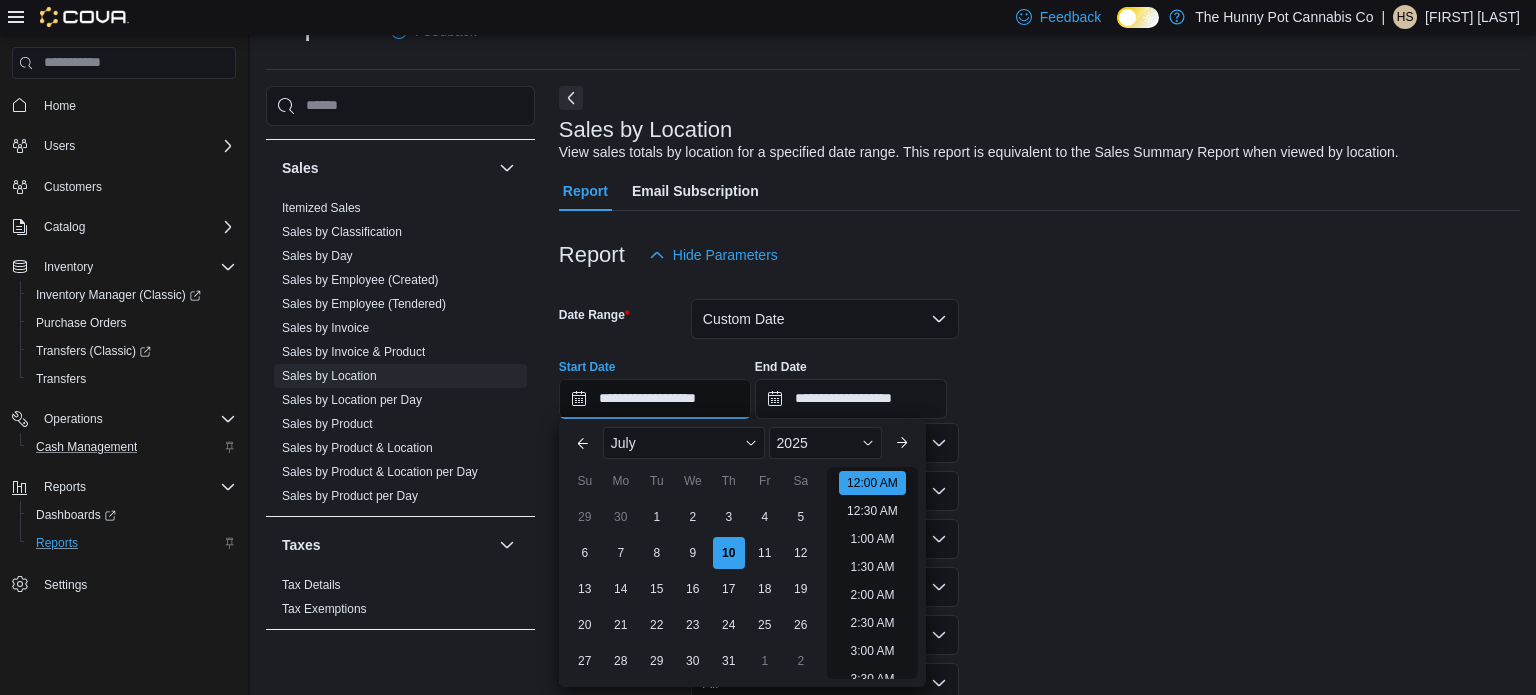 scroll, scrollTop: 62, scrollLeft: 0, axis: vertical 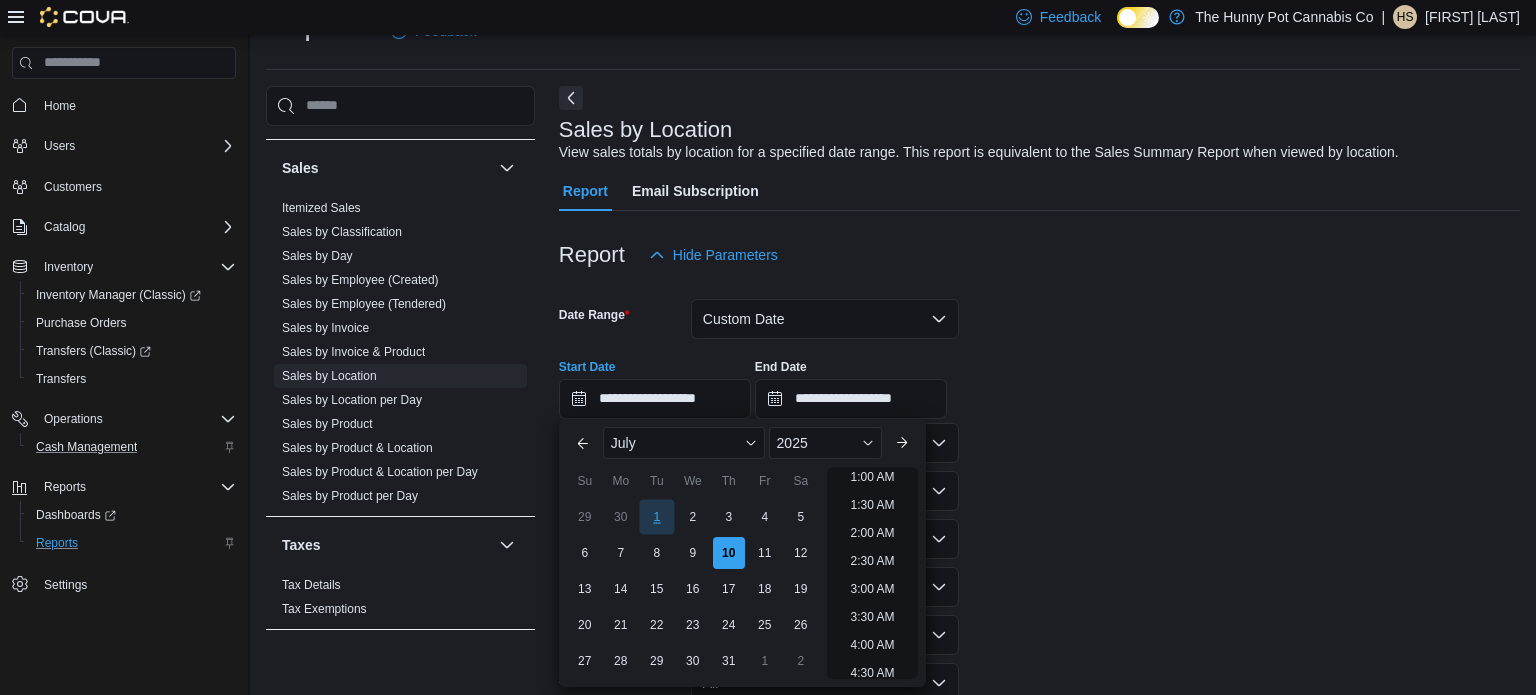 click on "1" at bounding box center (656, 516) 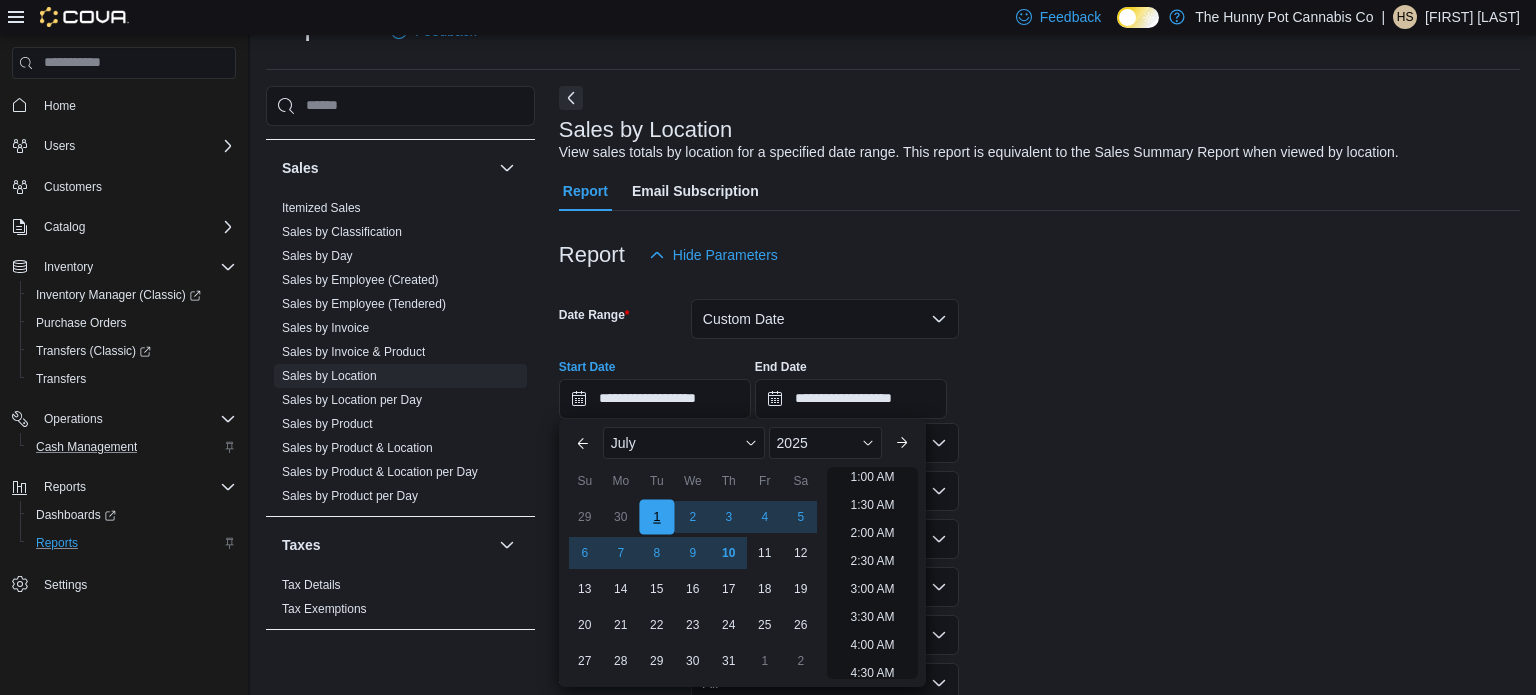 scroll, scrollTop: 4, scrollLeft: 0, axis: vertical 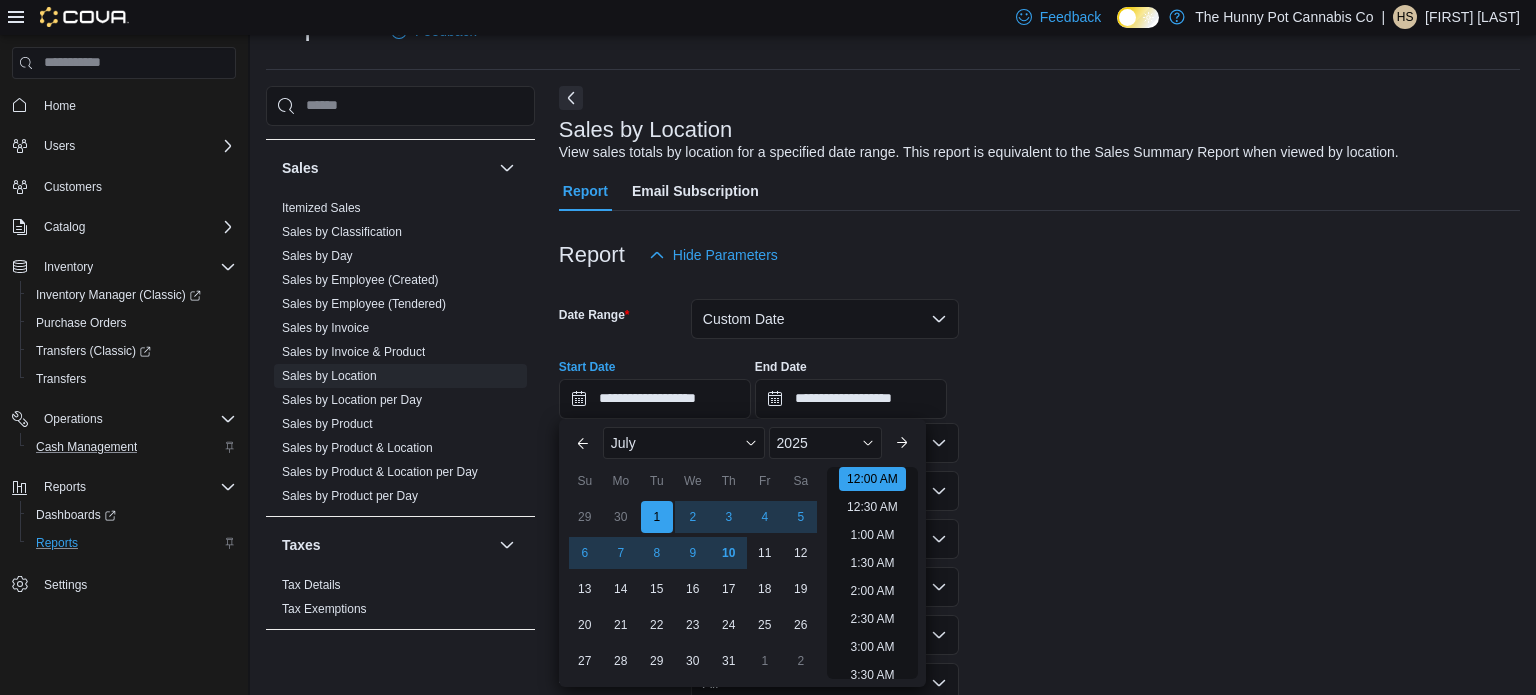 click on "**********" at bounding box center [1039, 517] 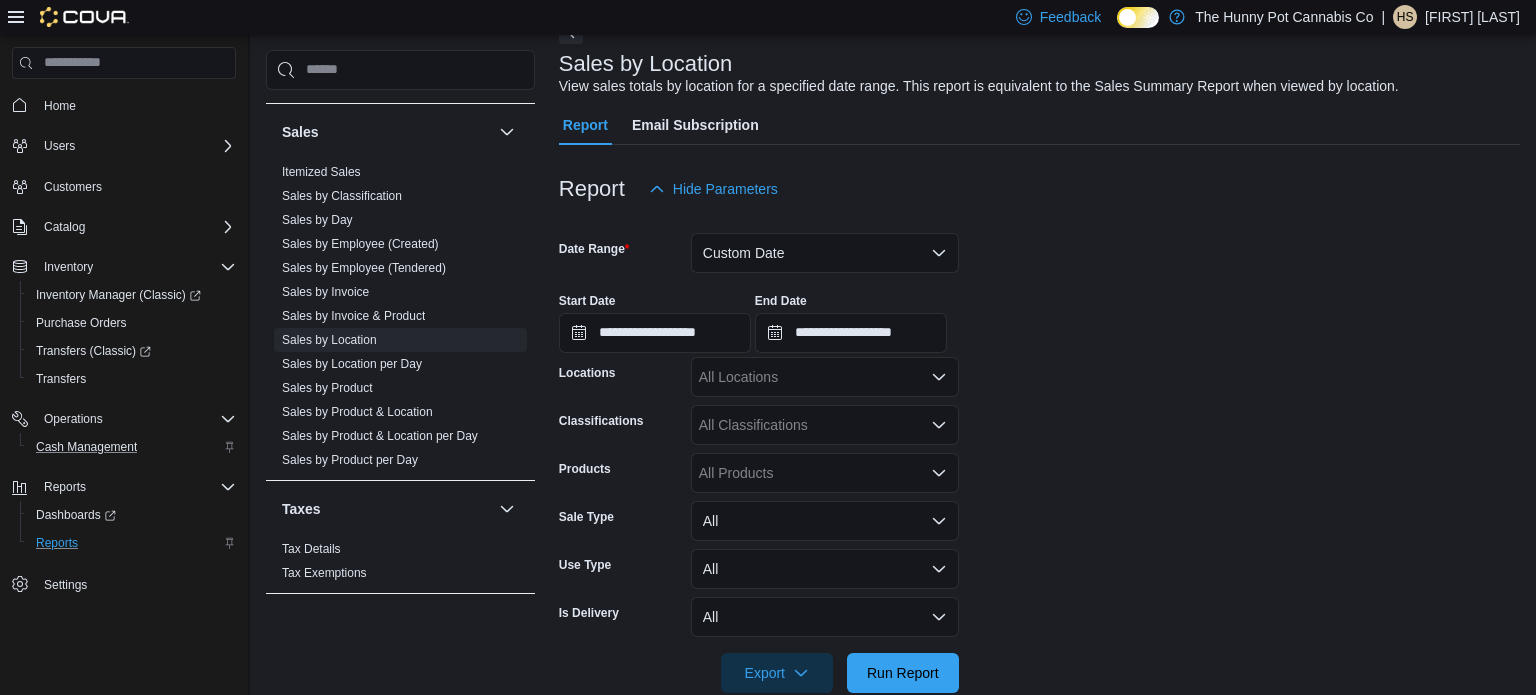 scroll, scrollTop: 149, scrollLeft: 0, axis: vertical 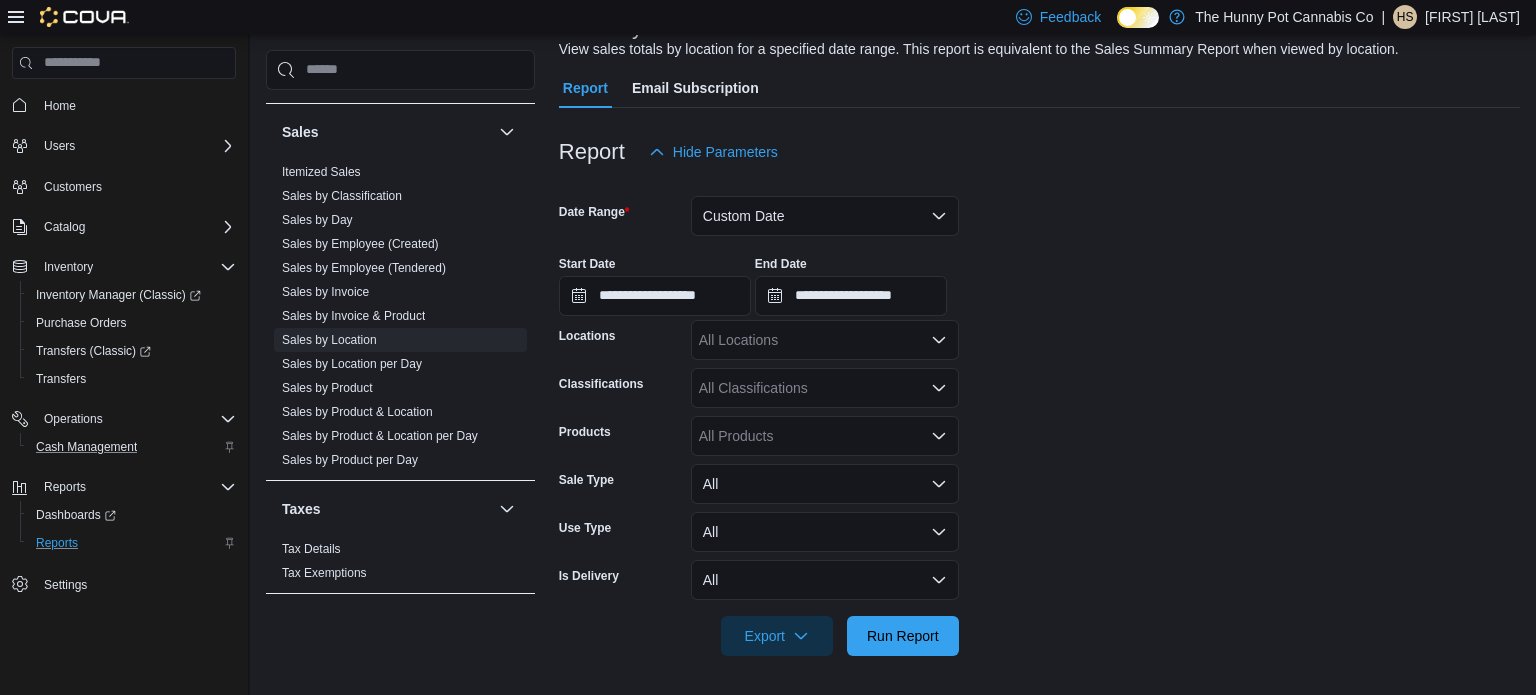 click on "All Locations" at bounding box center [825, 340] 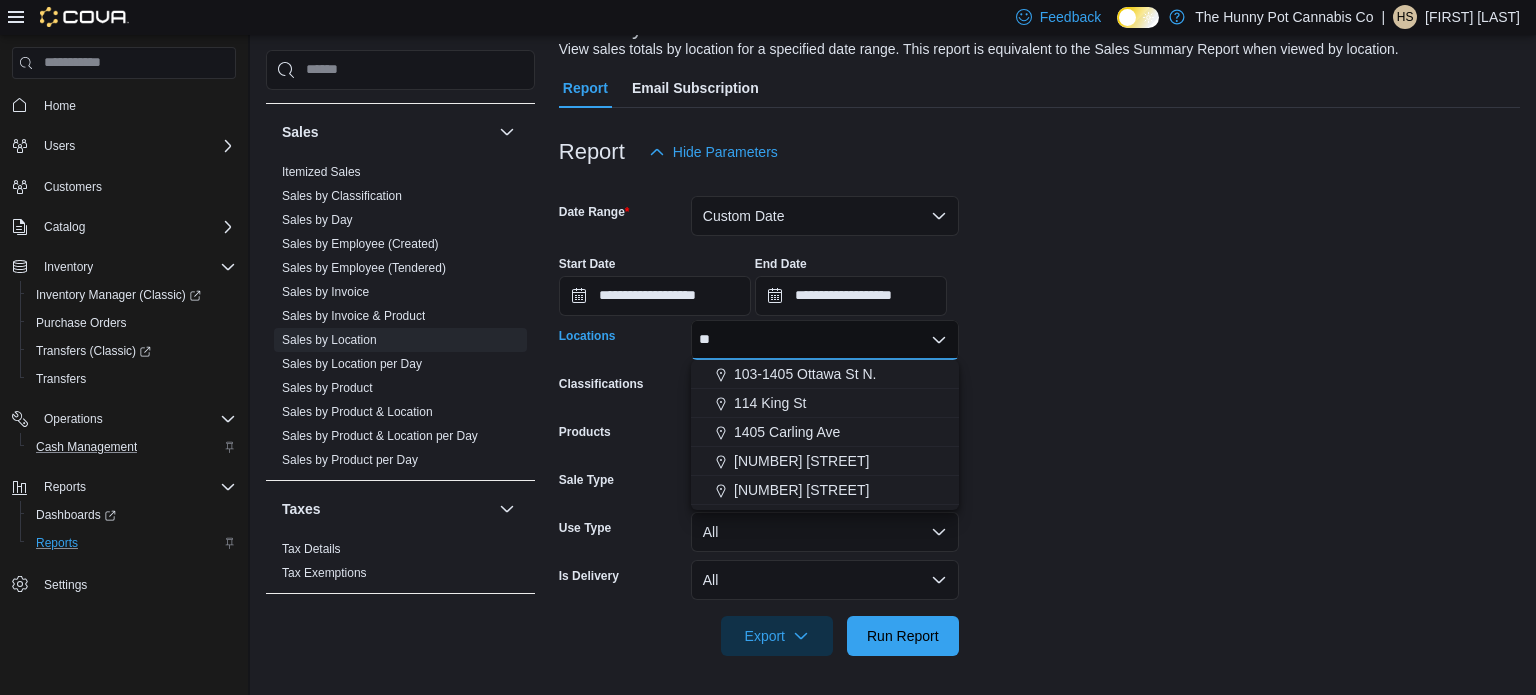 type on "***" 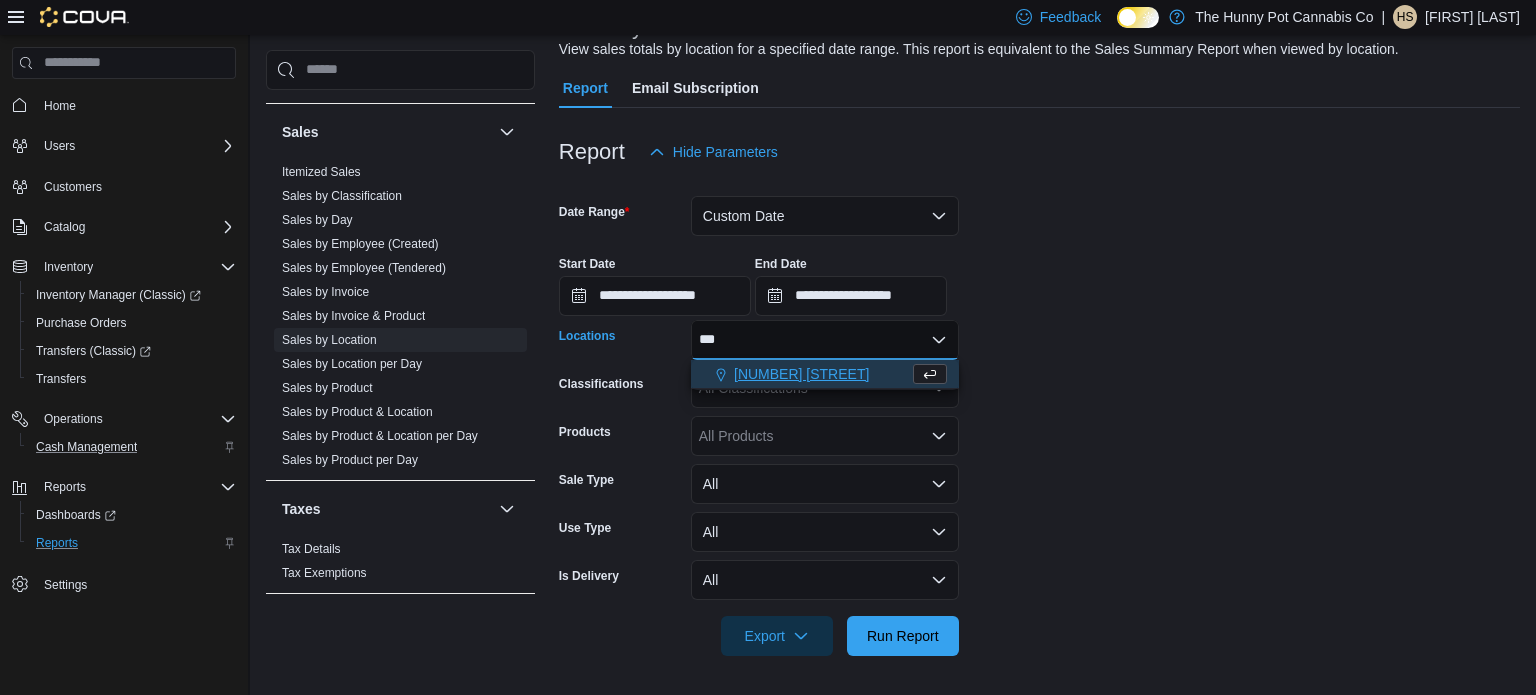type 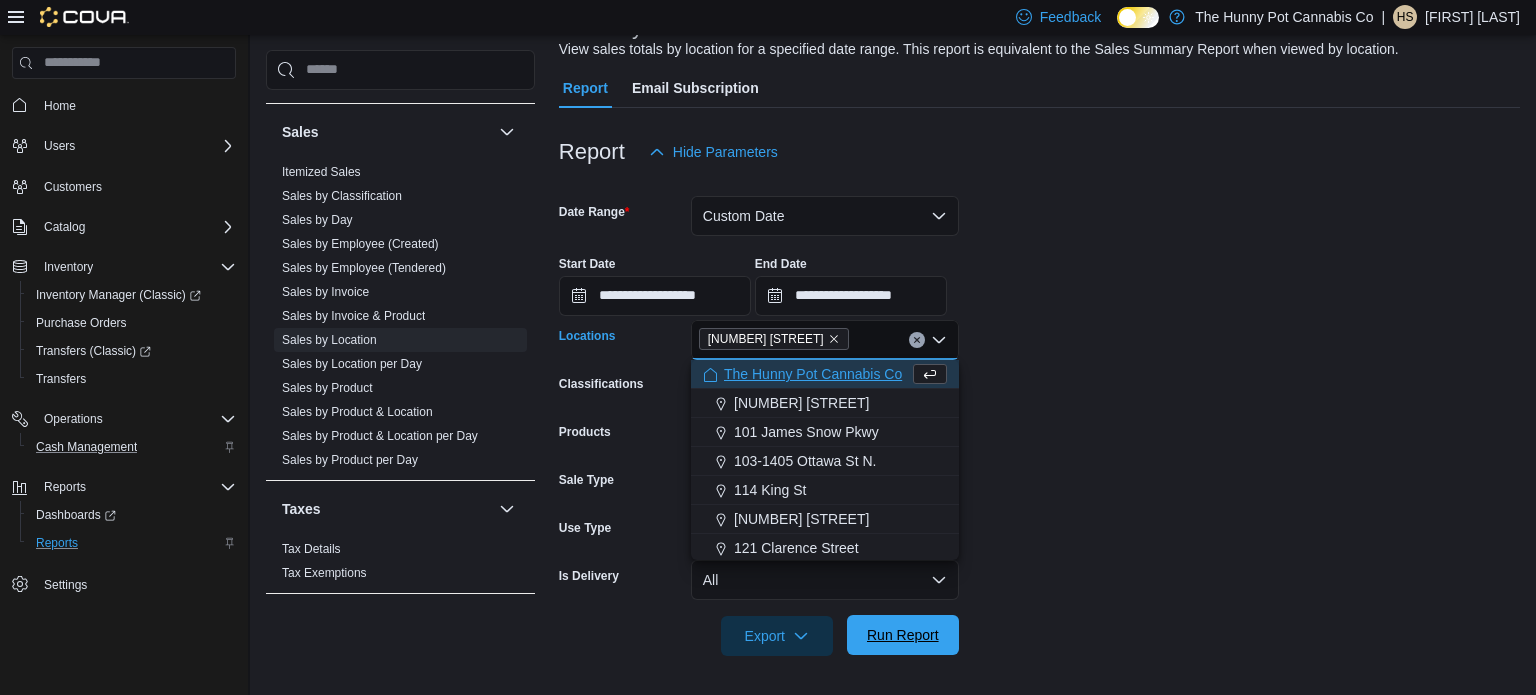 click on "Run Report" at bounding box center (903, 635) 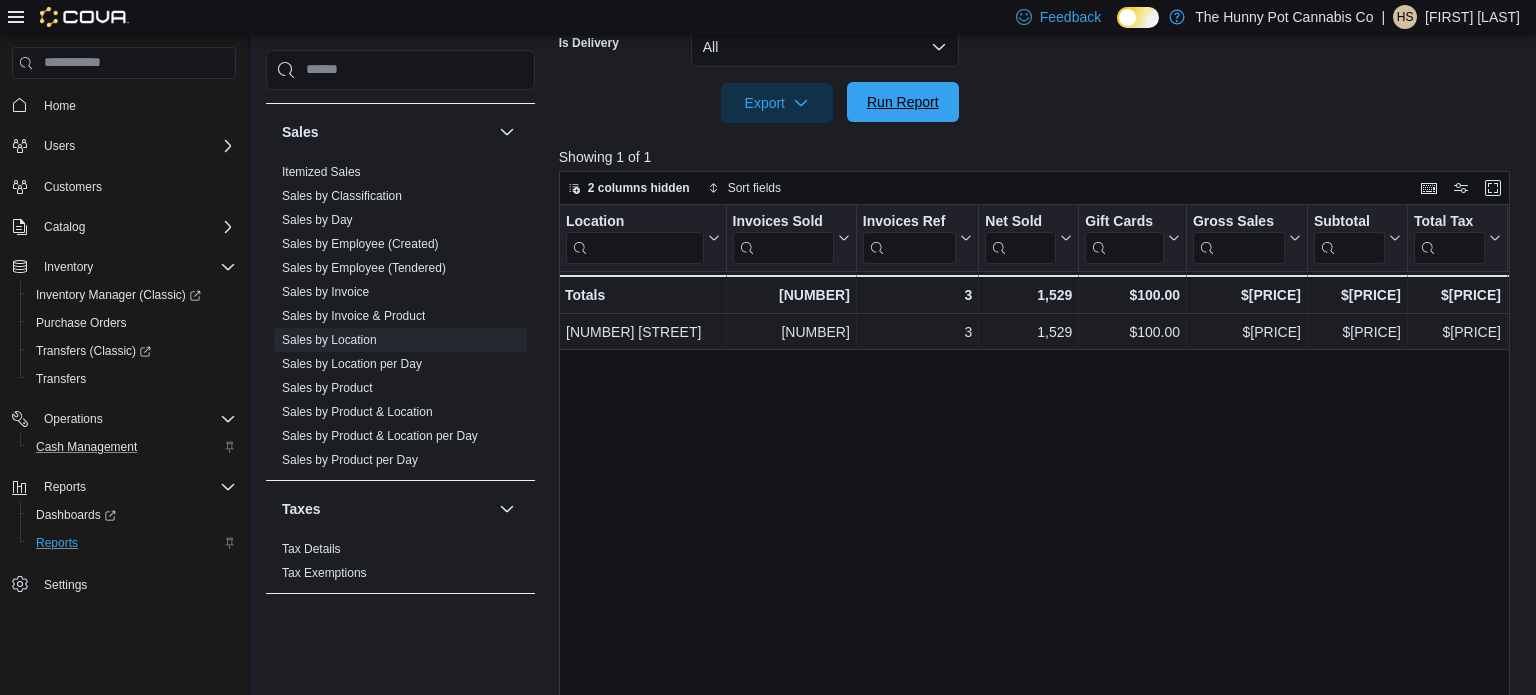 scroll, scrollTop: 678, scrollLeft: 0, axis: vertical 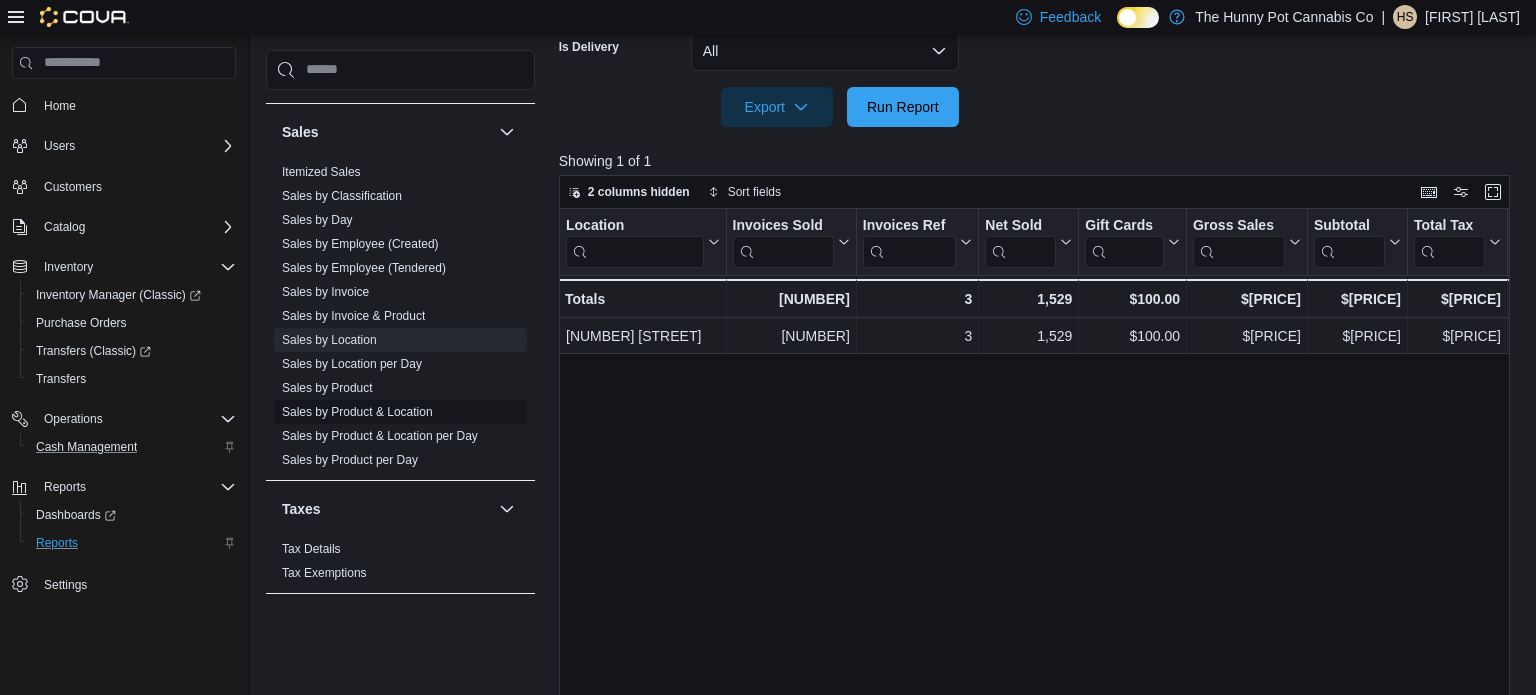 click on "Sales by Product & Location" at bounding box center (357, 412) 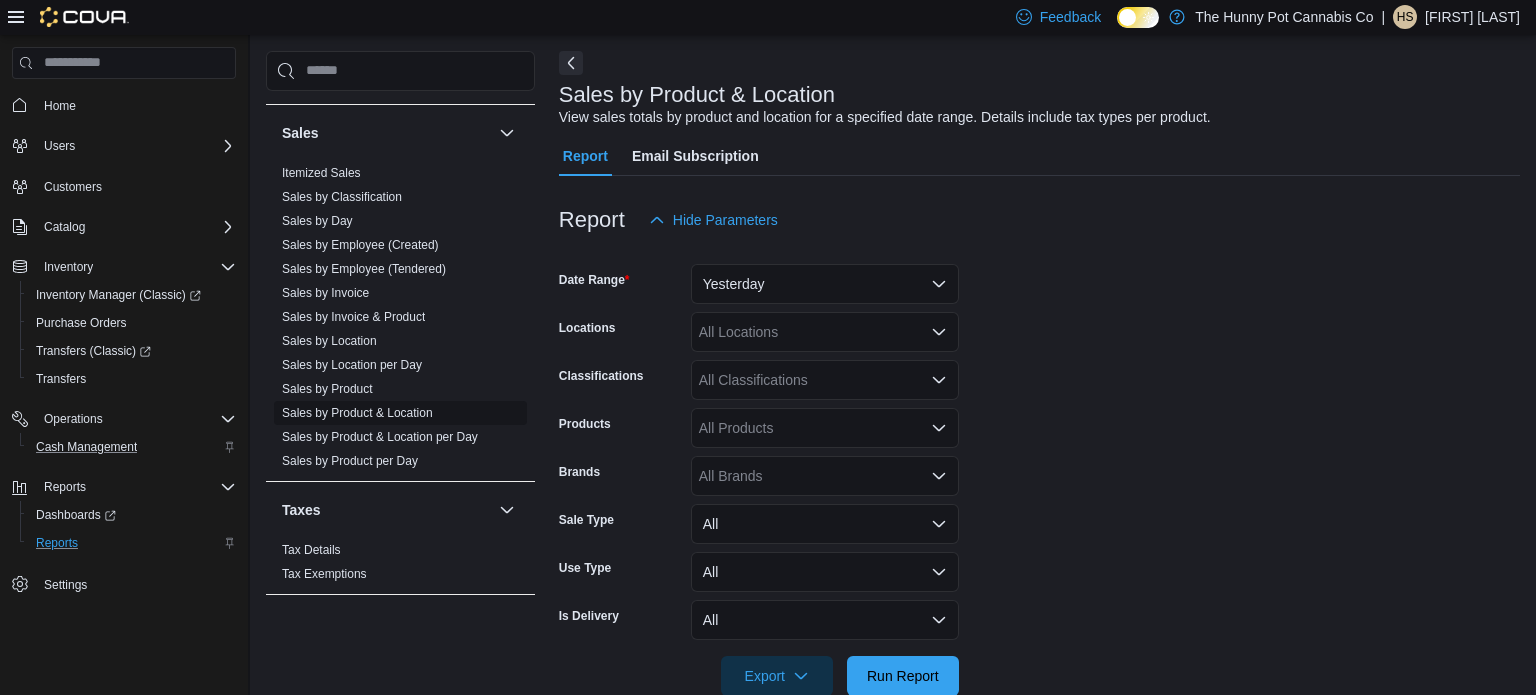 scroll, scrollTop: 46, scrollLeft: 0, axis: vertical 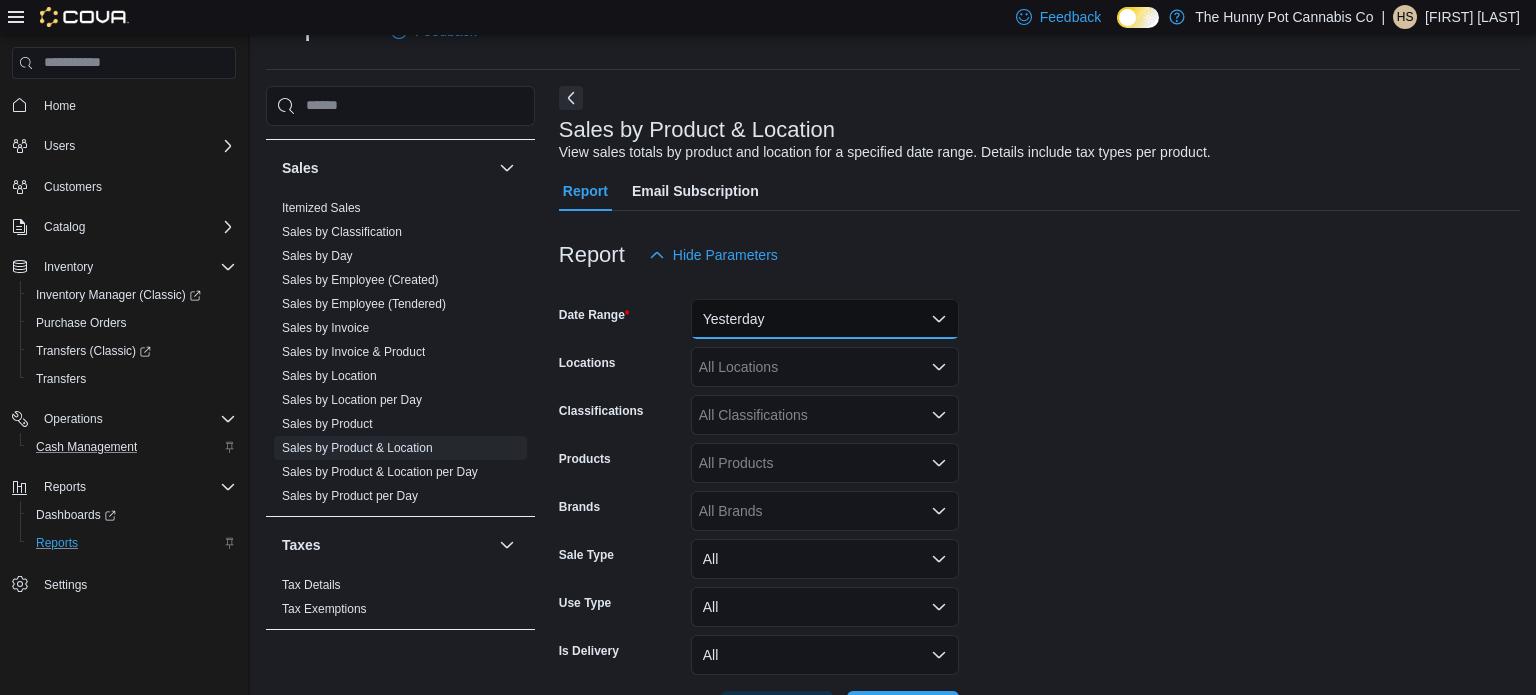 click on "Yesterday" at bounding box center (825, 319) 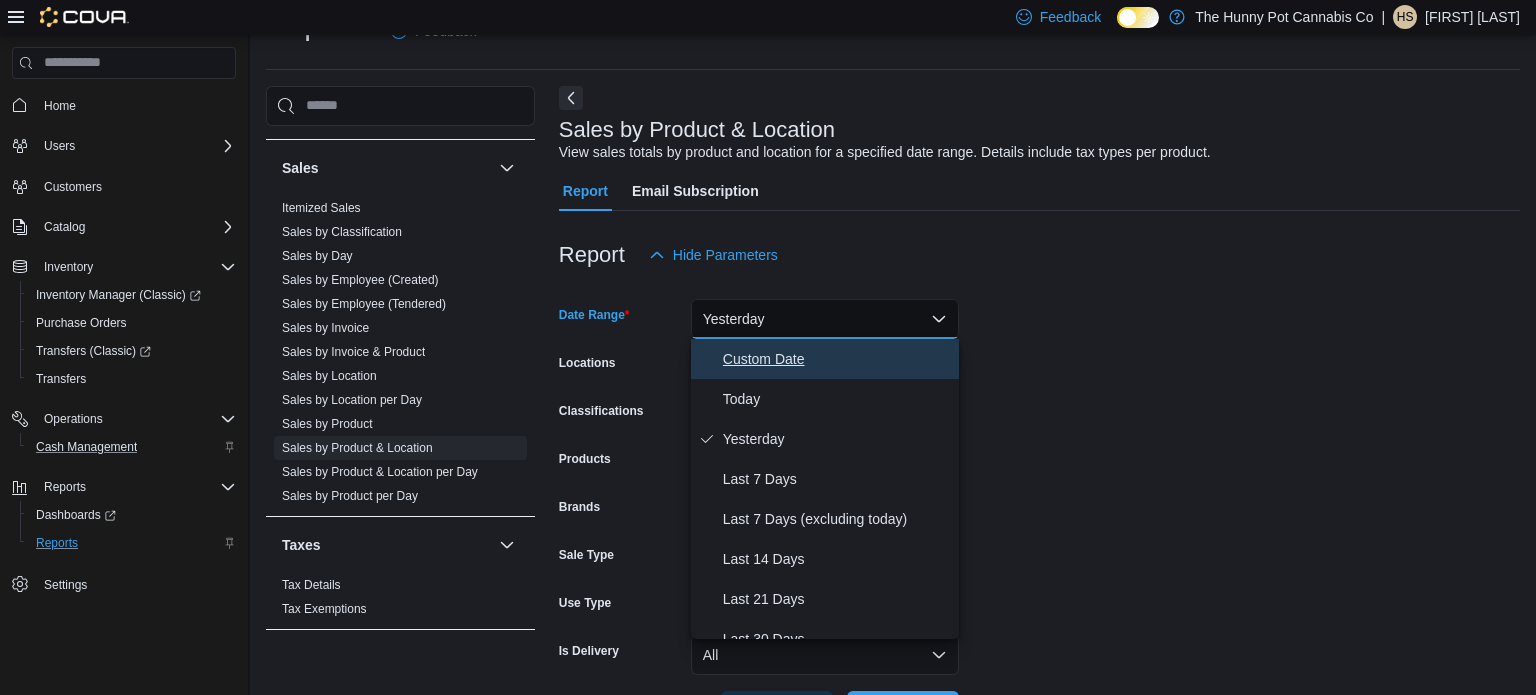 click on "Custom Date" at bounding box center (825, 359) 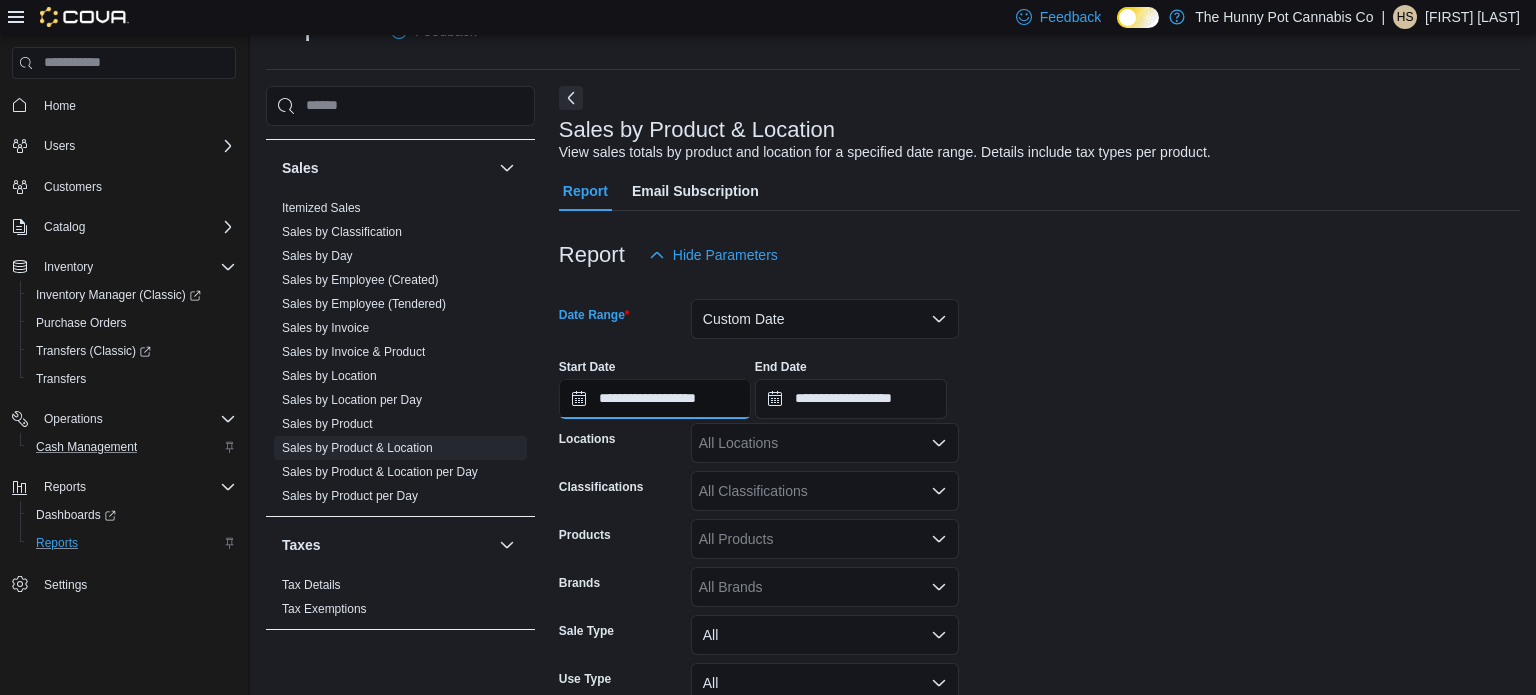 click on "**********" at bounding box center (655, 399) 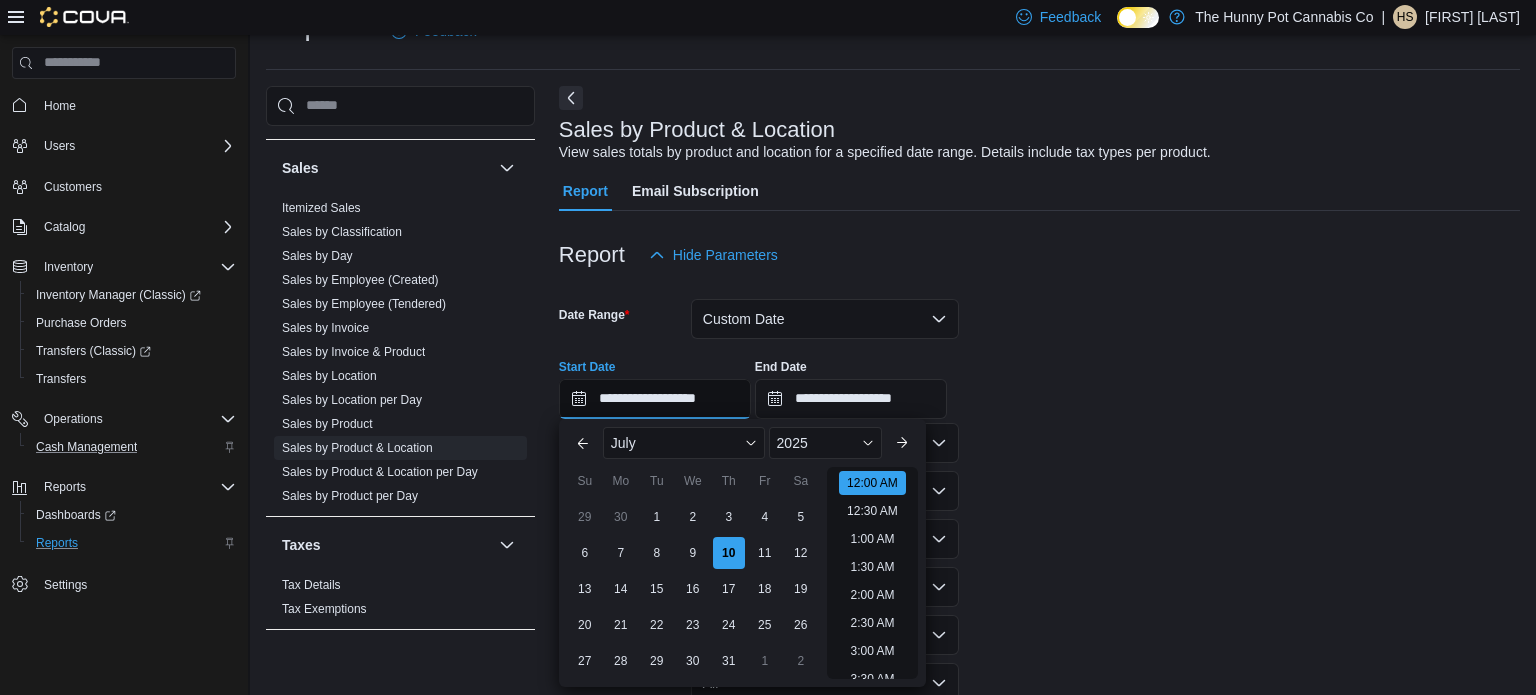 scroll, scrollTop: 62, scrollLeft: 0, axis: vertical 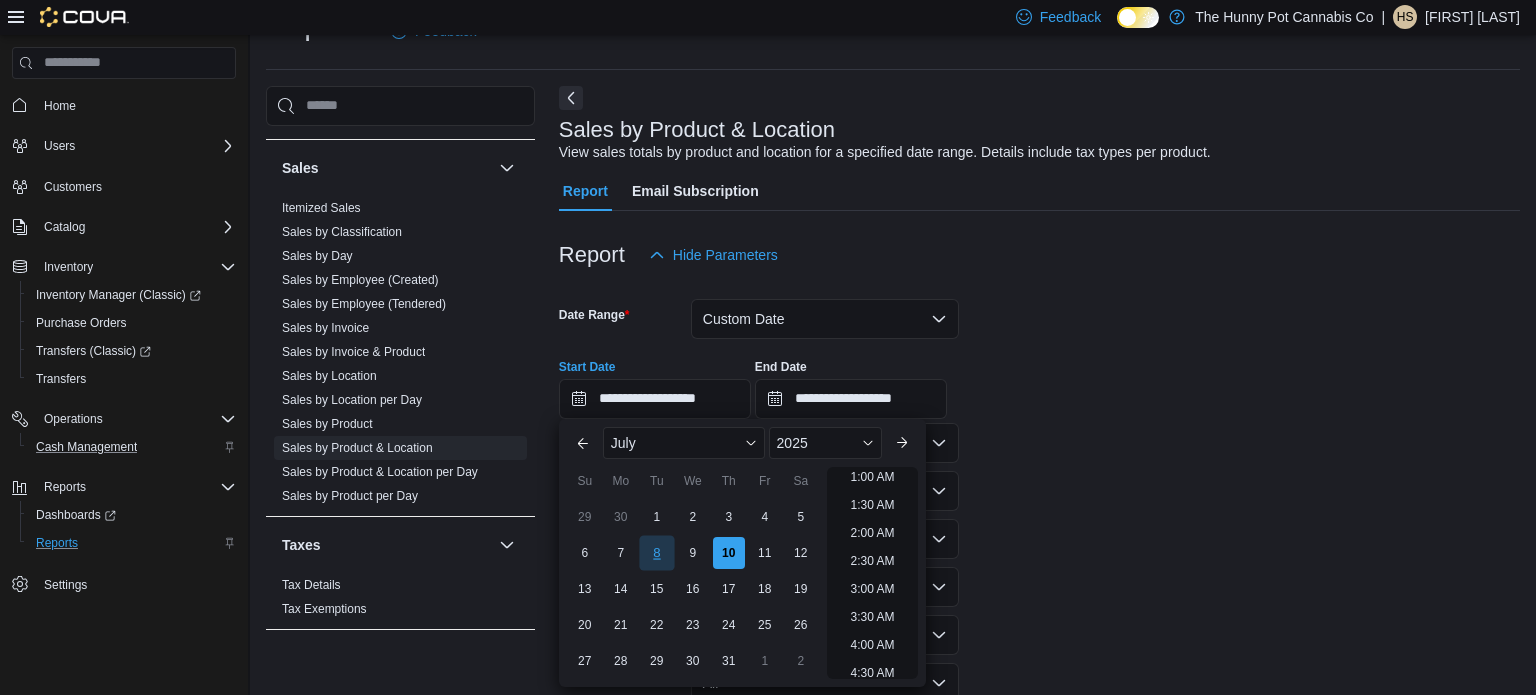 click on "8" at bounding box center [656, 552] 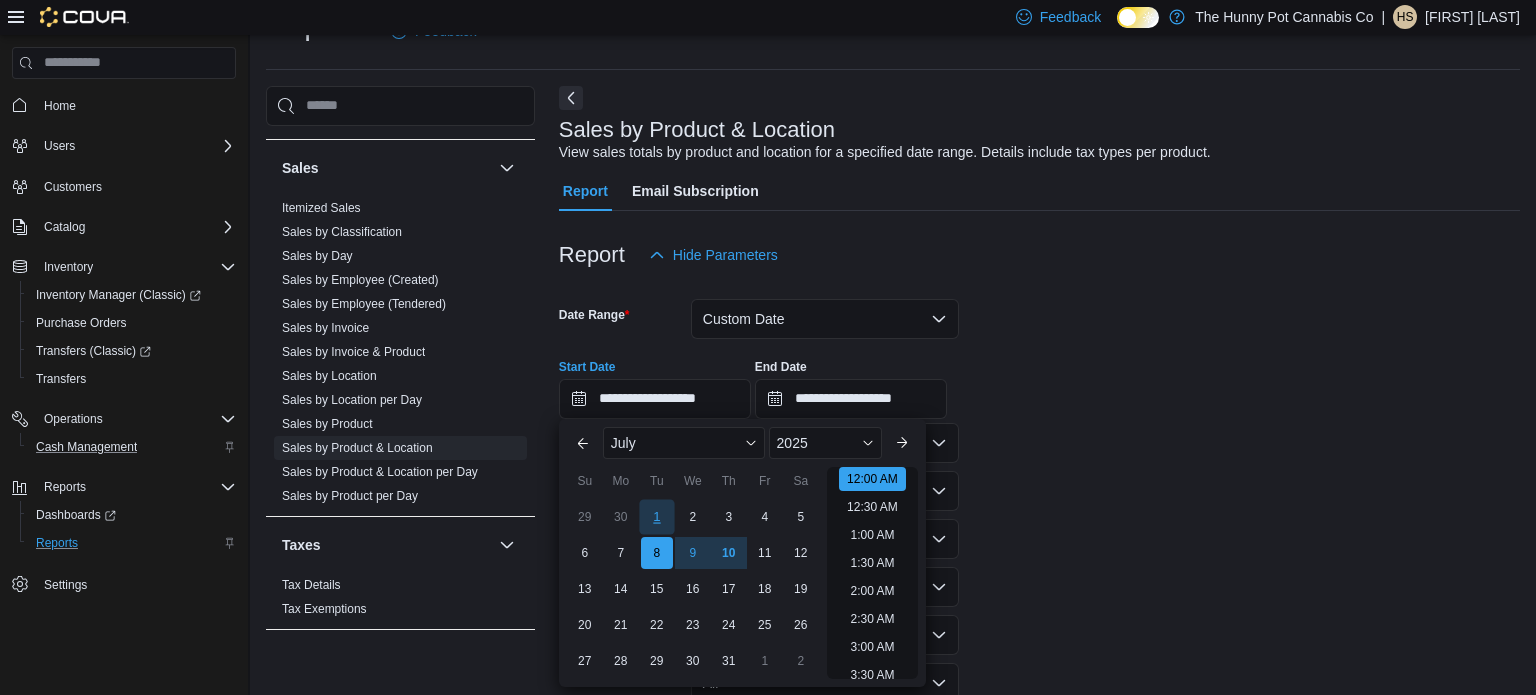 click on "1" at bounding box center [656, 516] 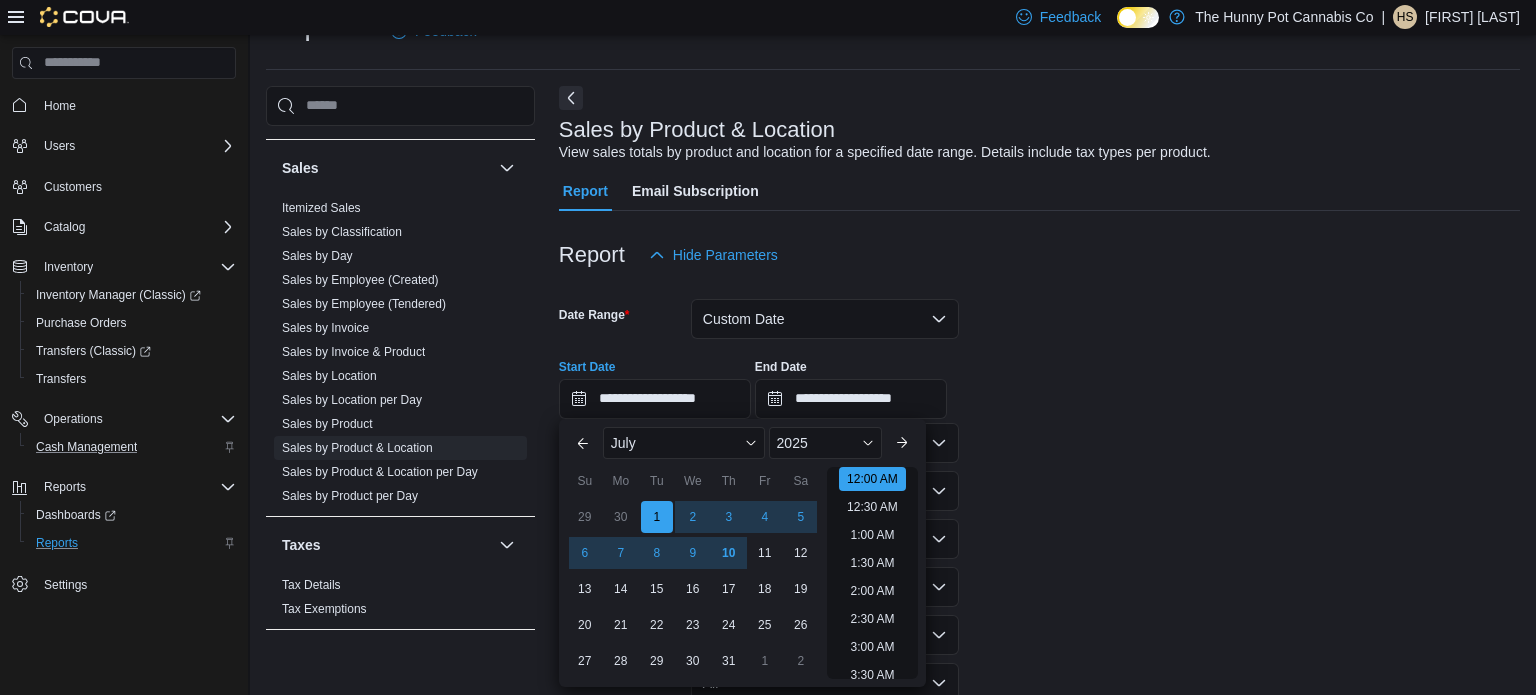 click on "**********" at bounding box center [1039, 541] 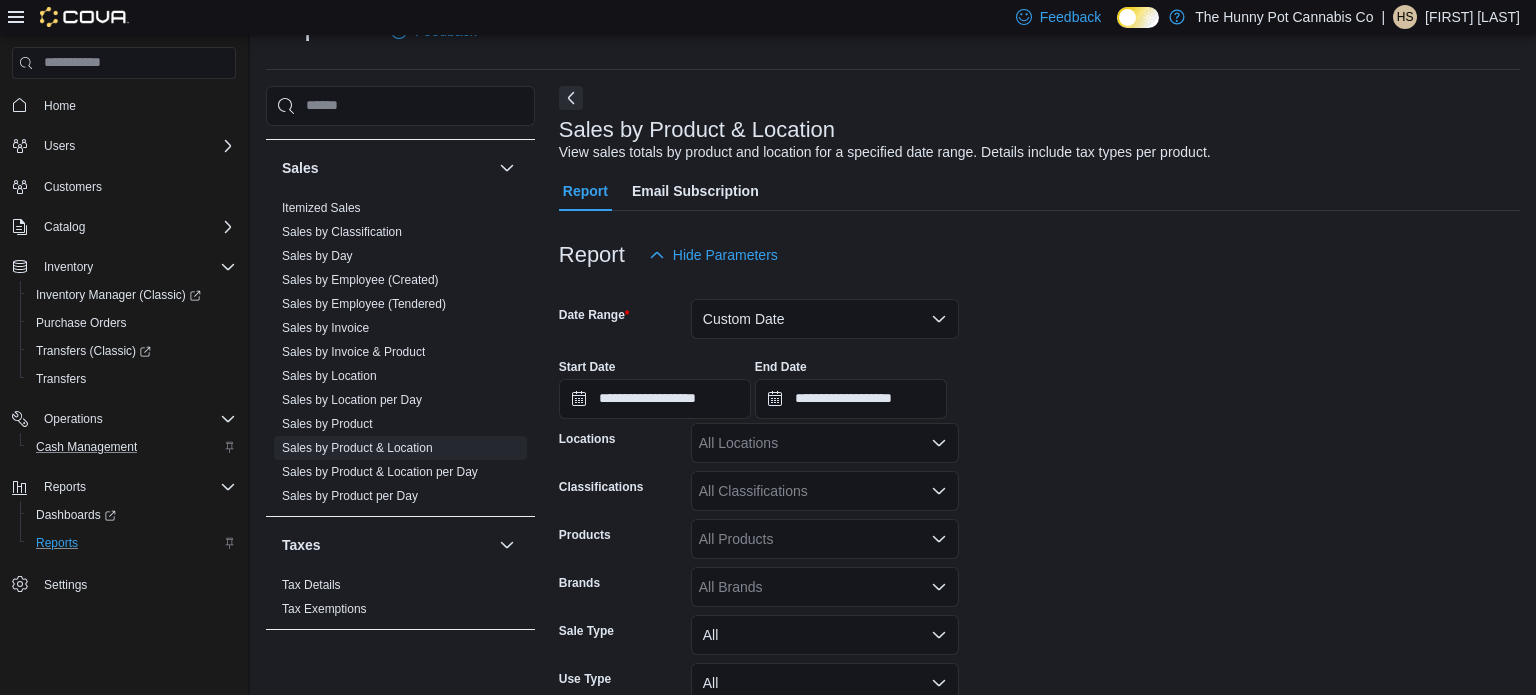 click on "All Locations" at bounding box center [825, 443] 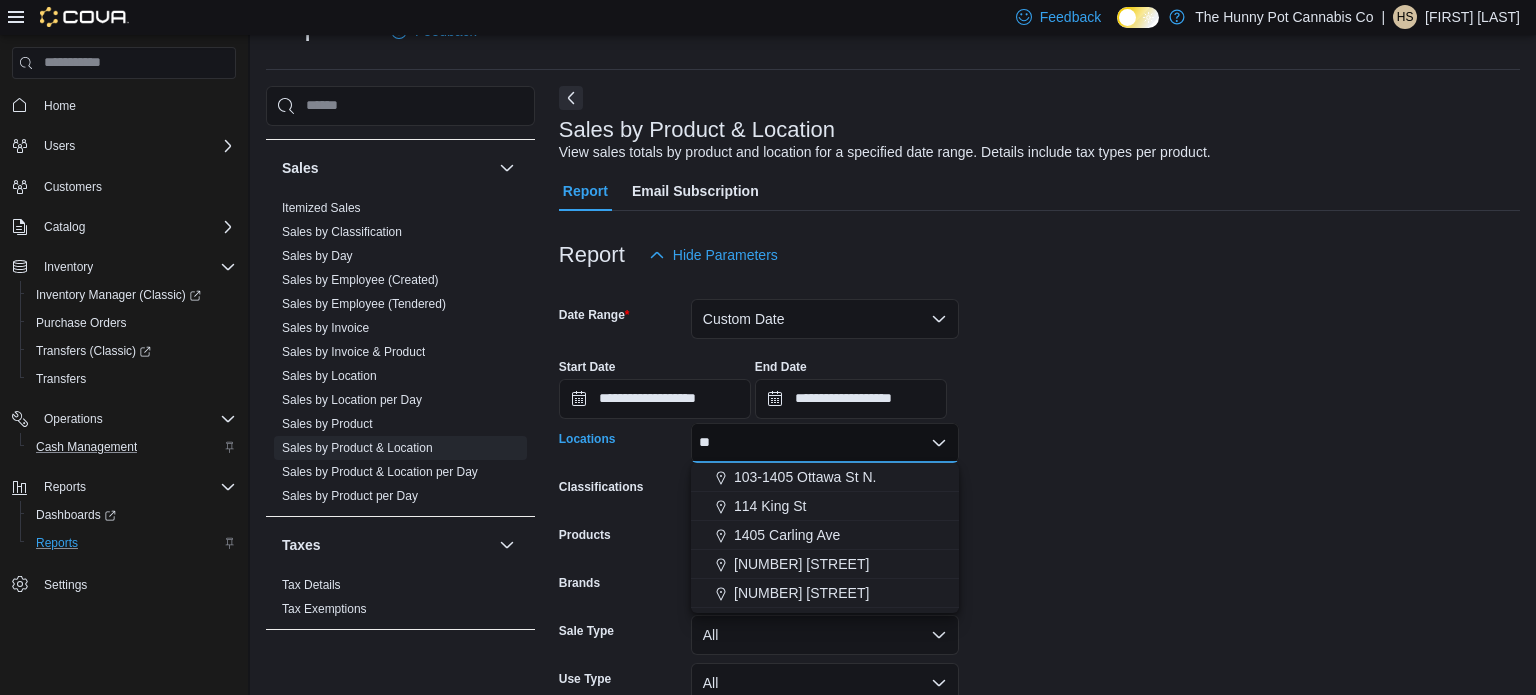 type on "***" 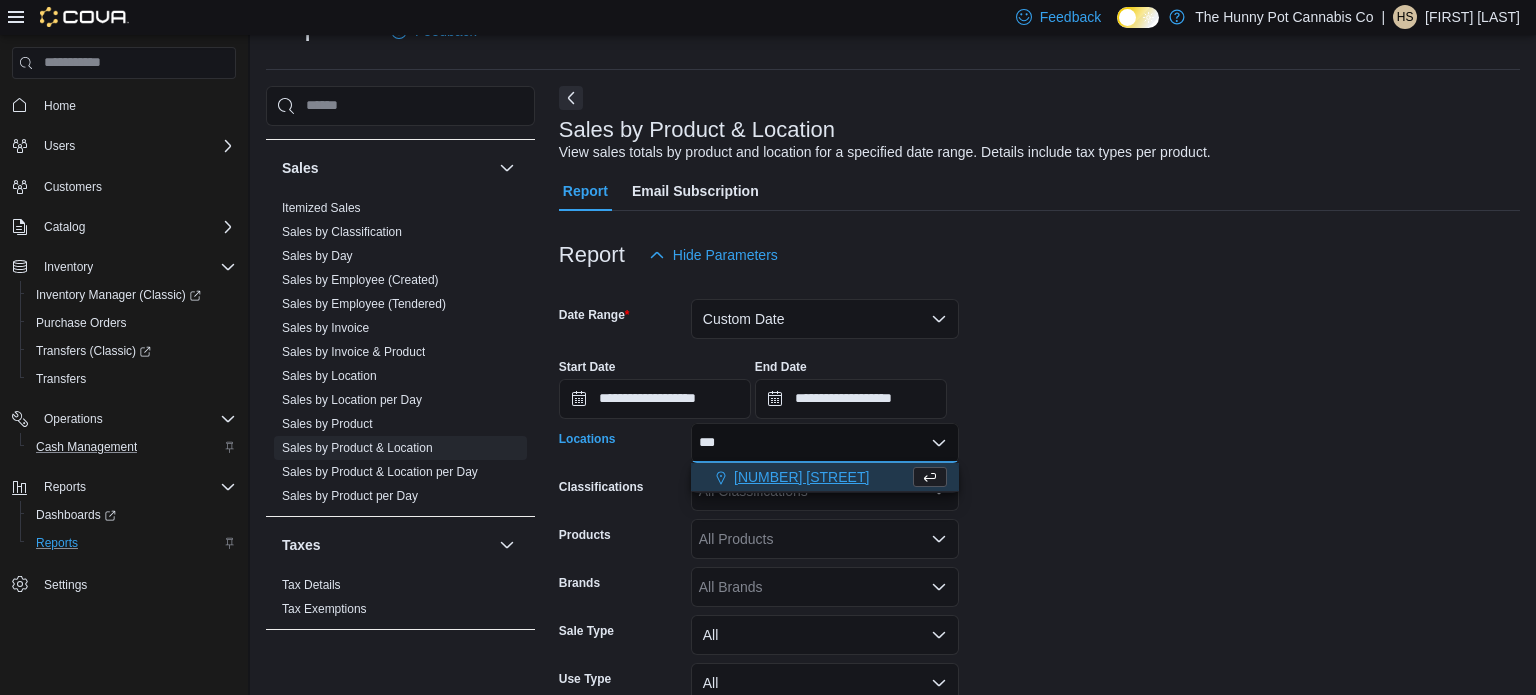 type 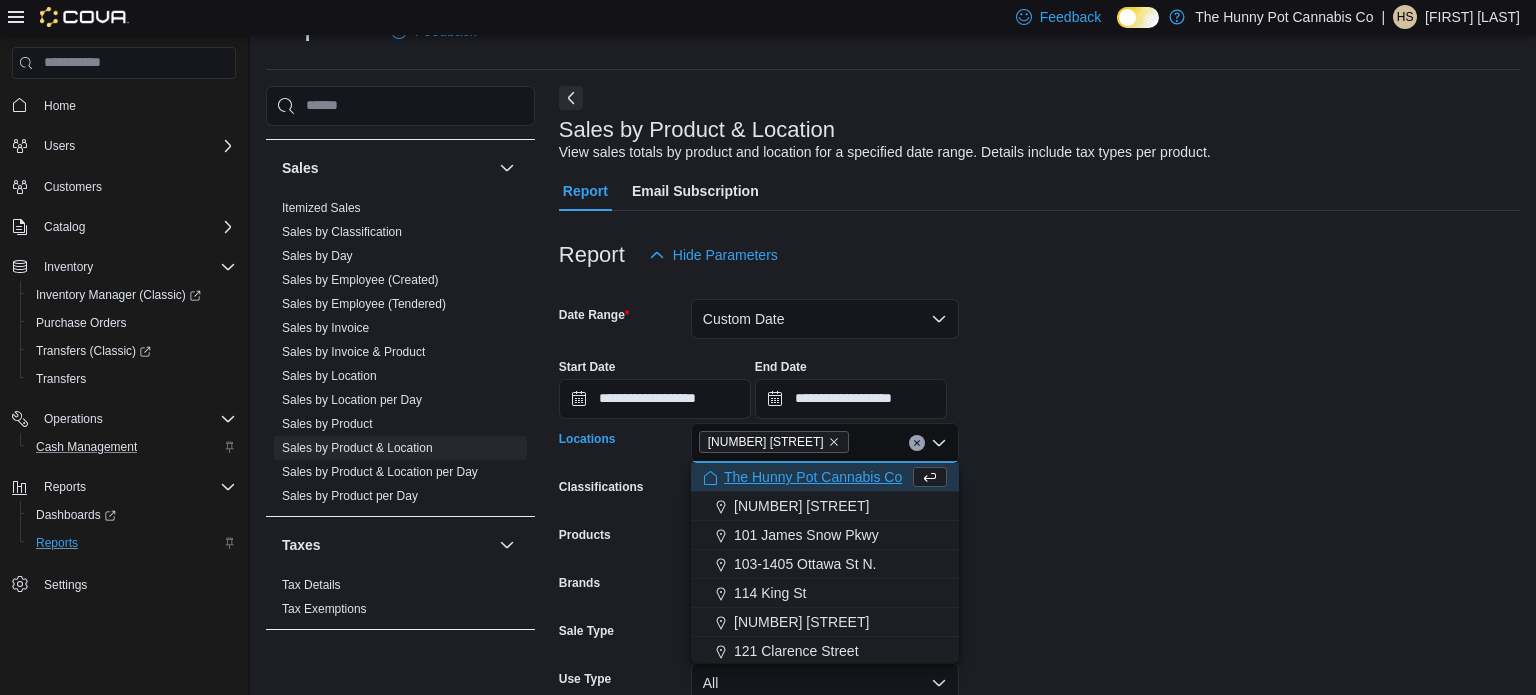 click on "**********" at bounding box center [1039, 541] 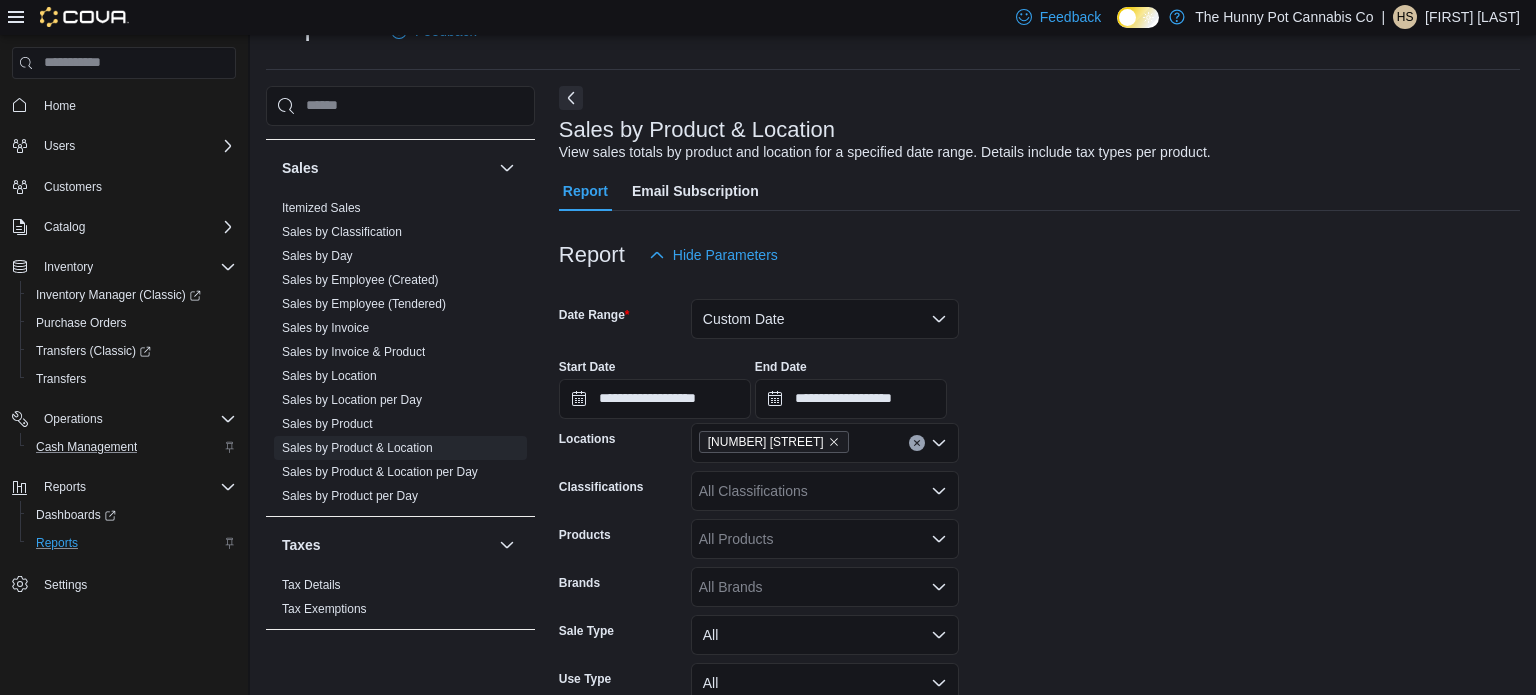 scroll, scrollTop: 197, scrollLeft: 0, axis: vertical 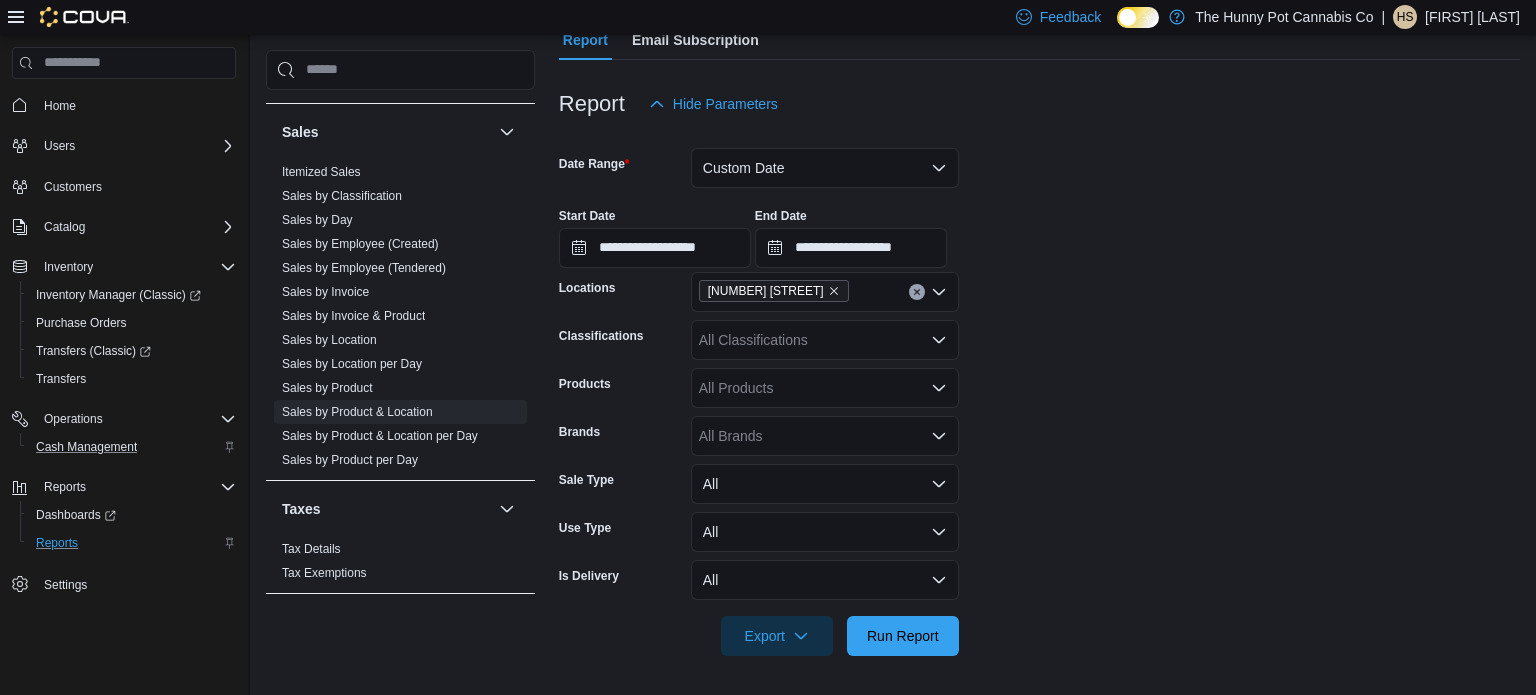 click on "All Products" at bounding box center (825, 388) 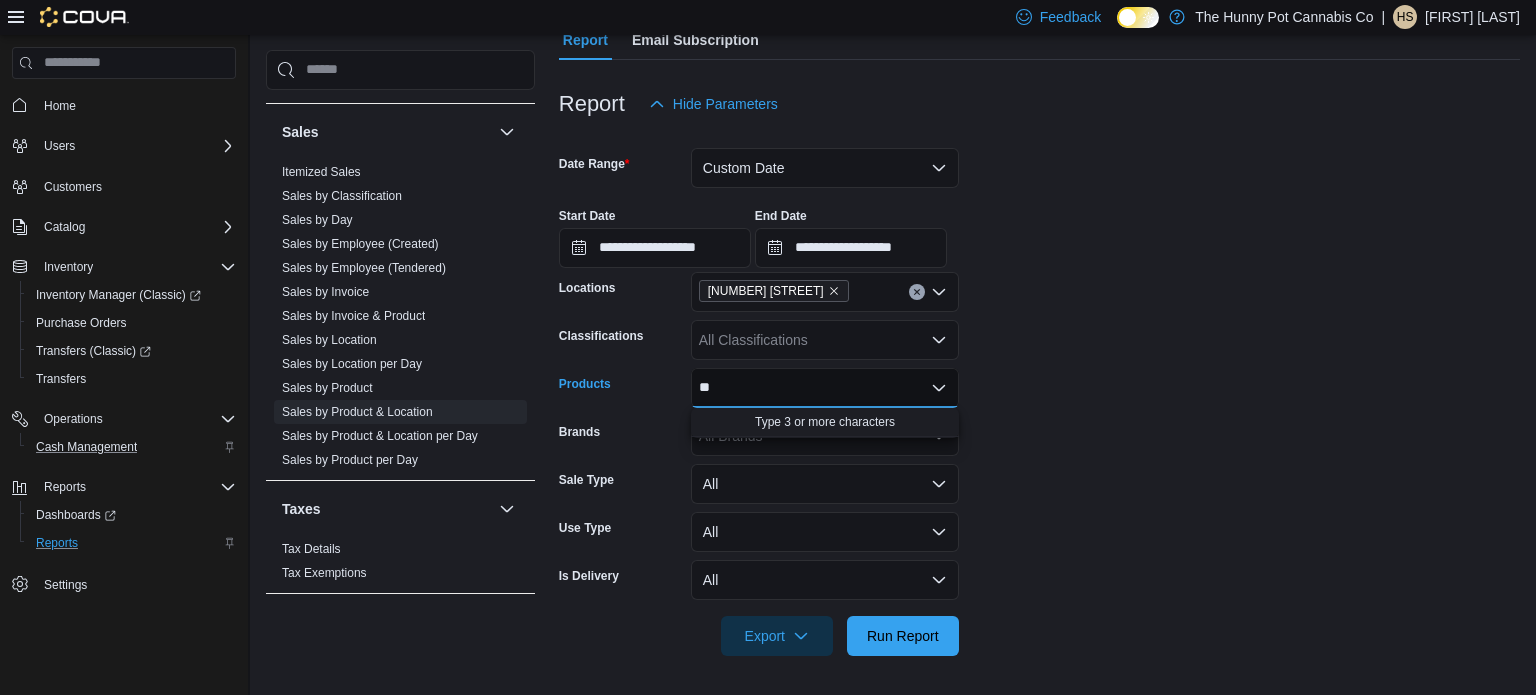 type on "***" 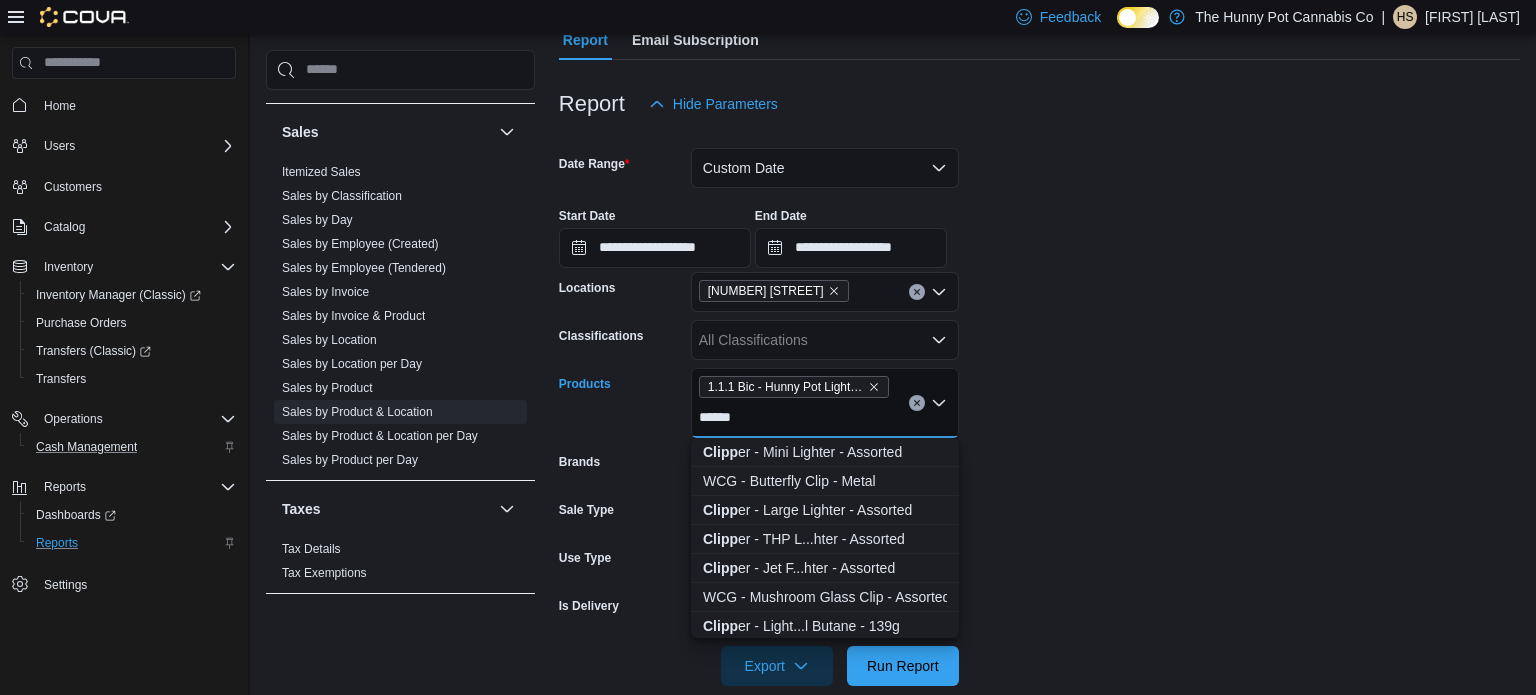type on "*******" 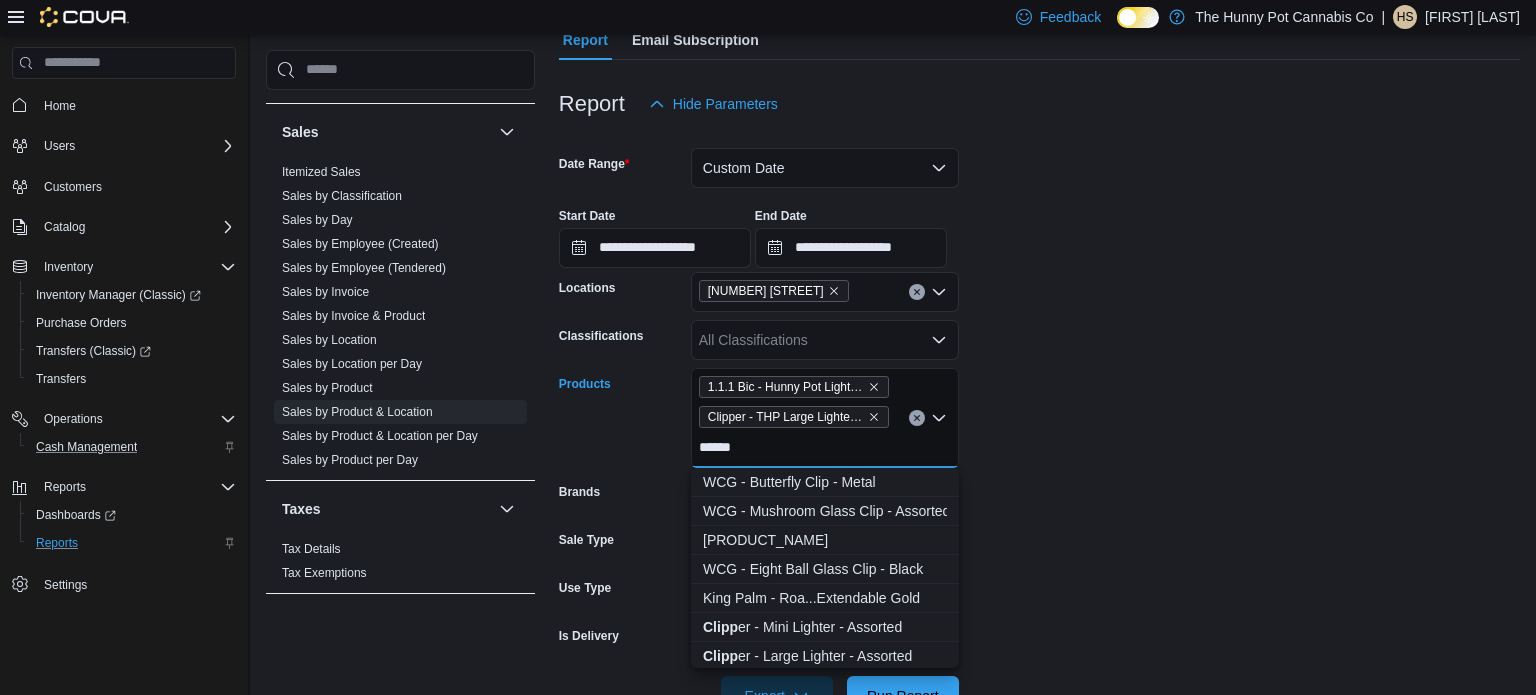 type on "*******" 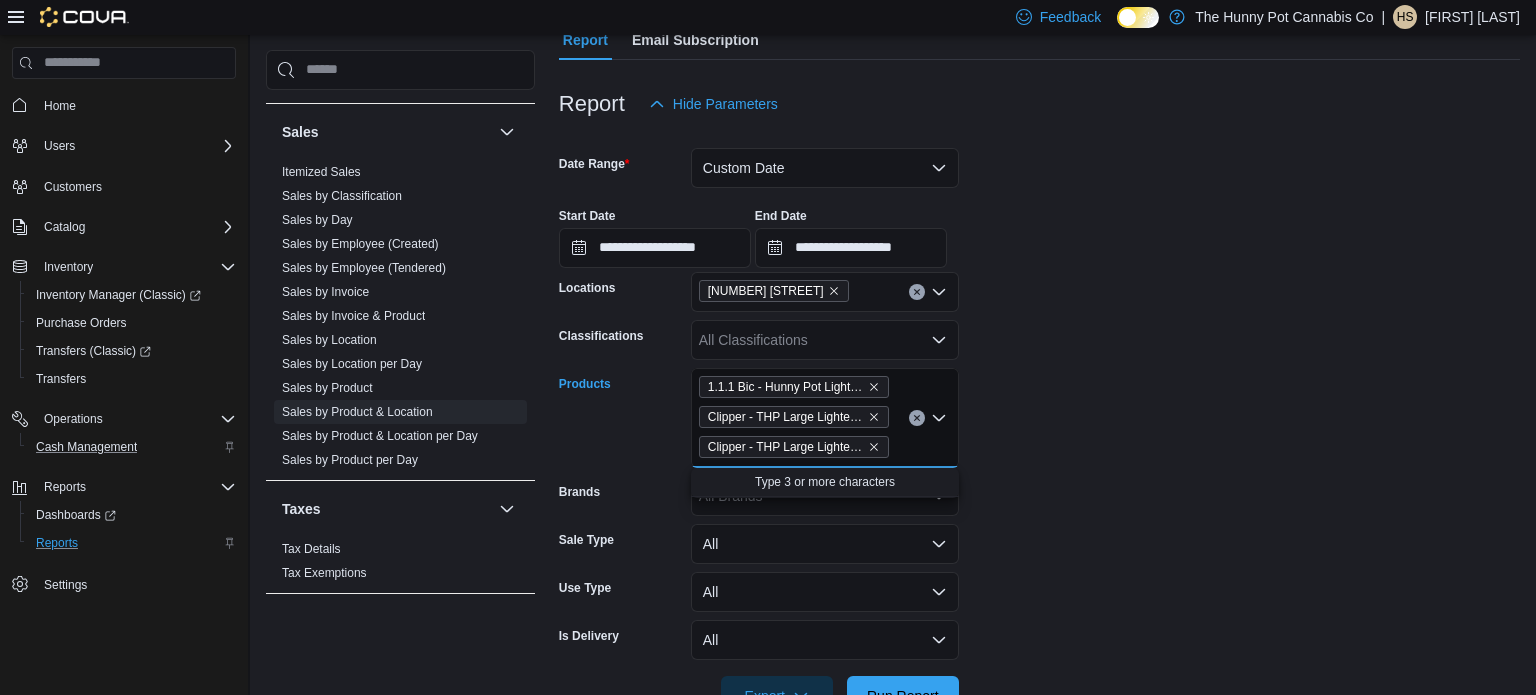 click on "**********" at bounding box center [1039, 230] 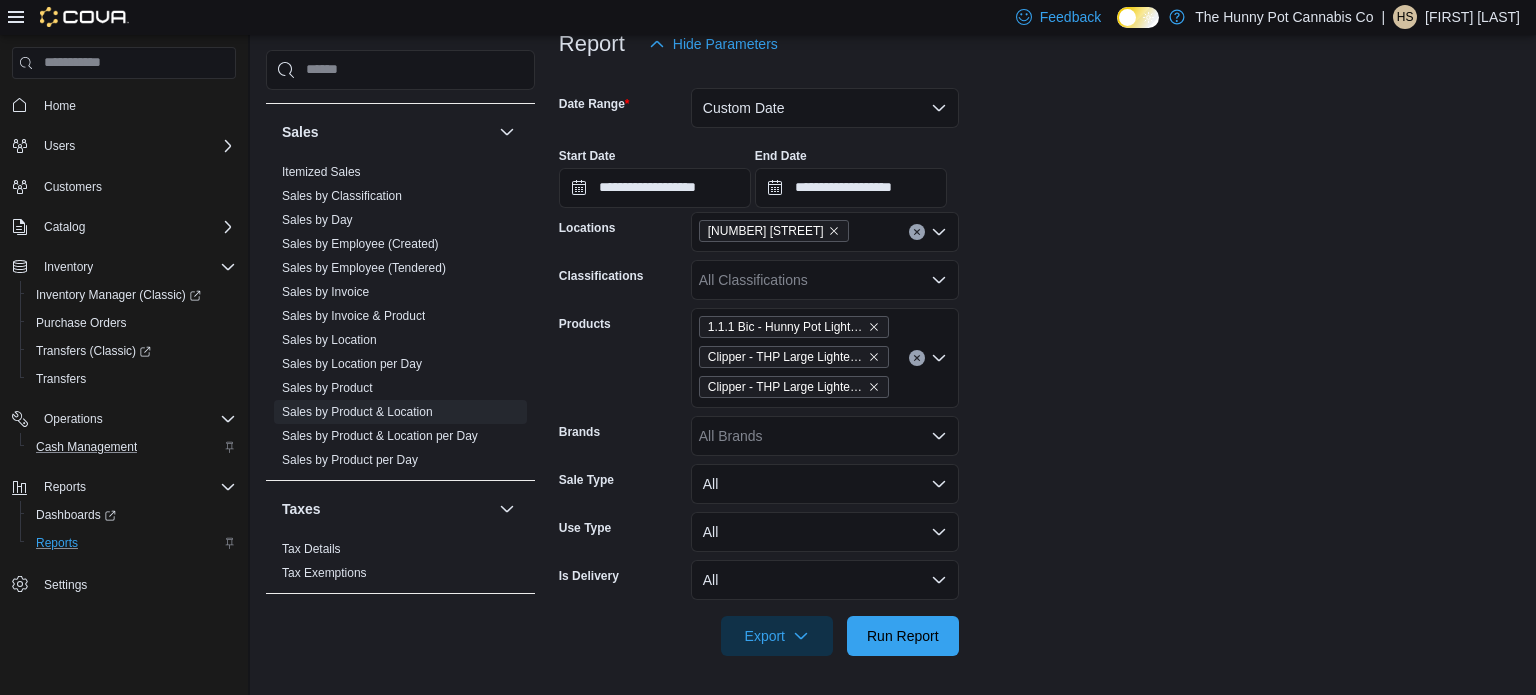 scroll, scrollTop: 255, scrollLeft: 0, axis: vertical 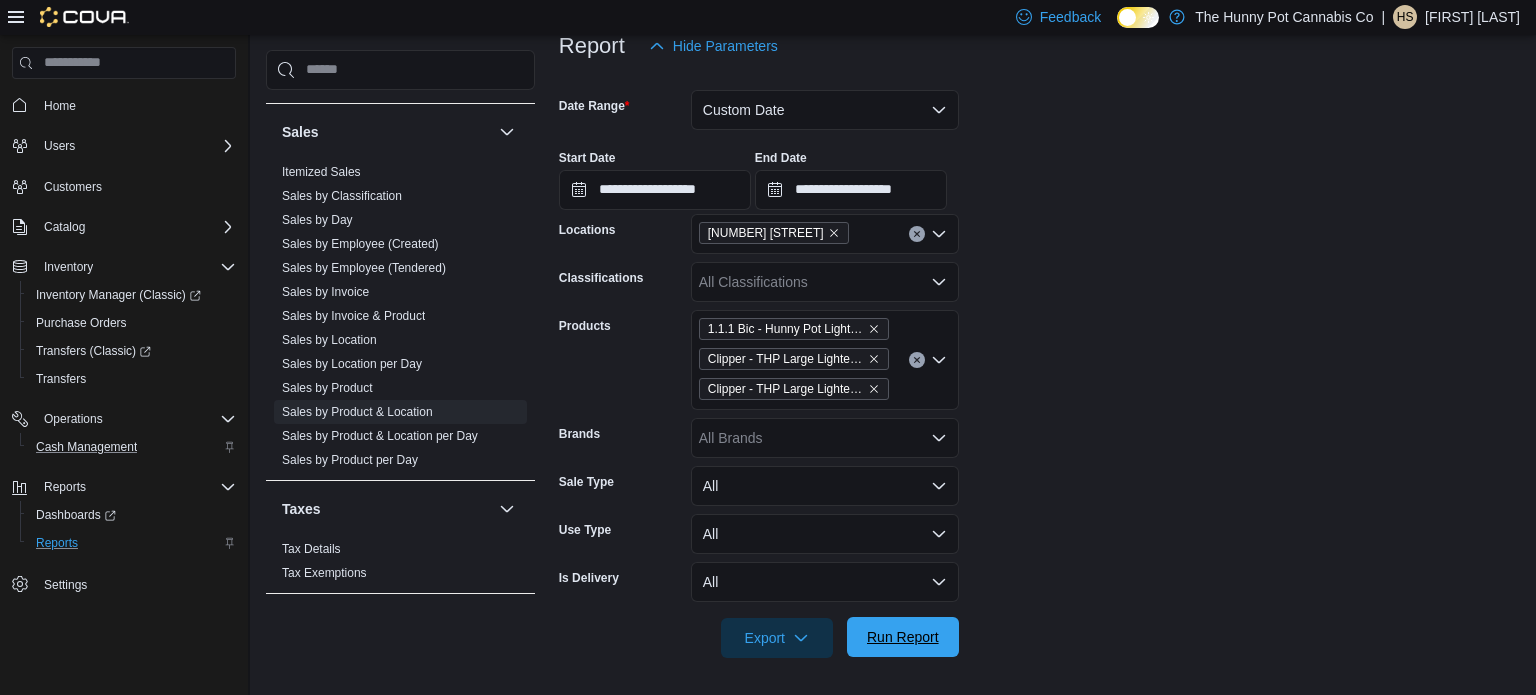 click on "Run Report" at bounding box center [903, 637] 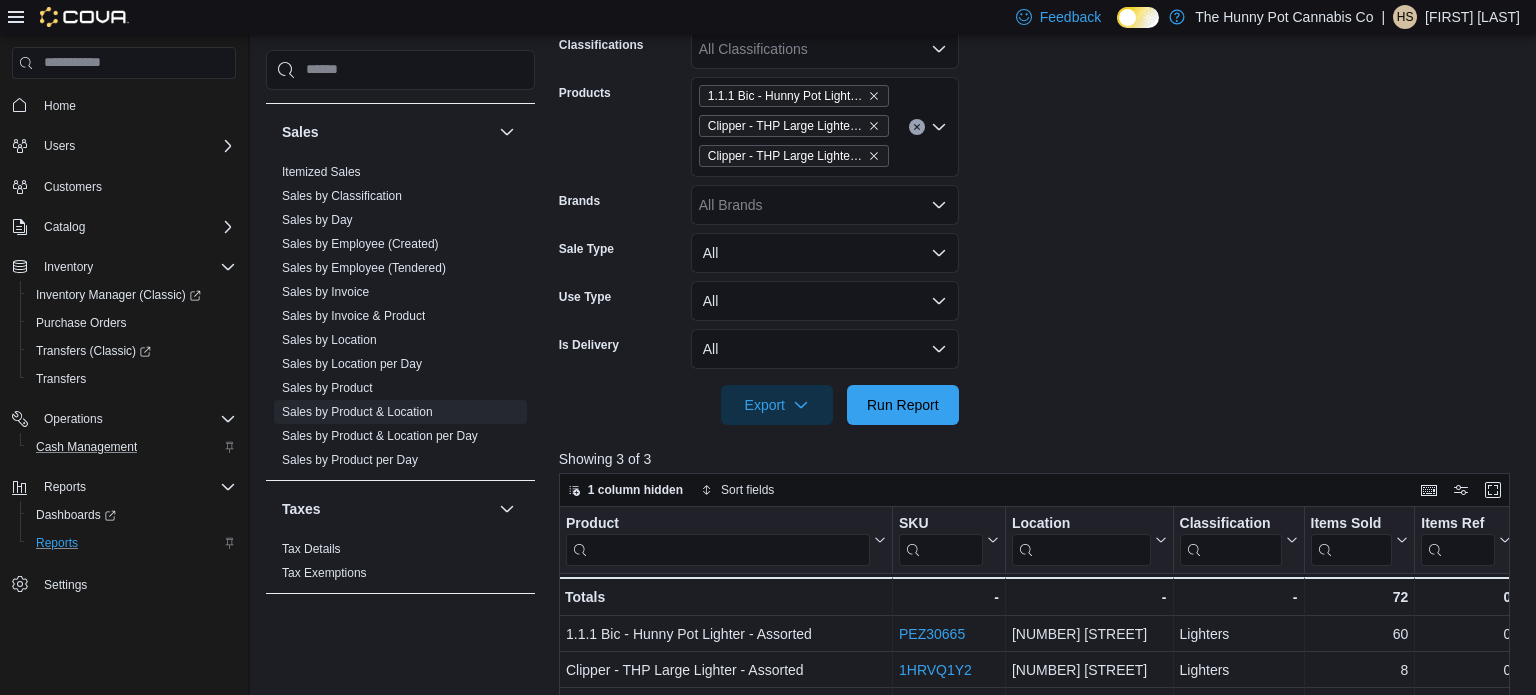 scroll, scrollTop: 487, scrollLeft: 0, axis: vertical 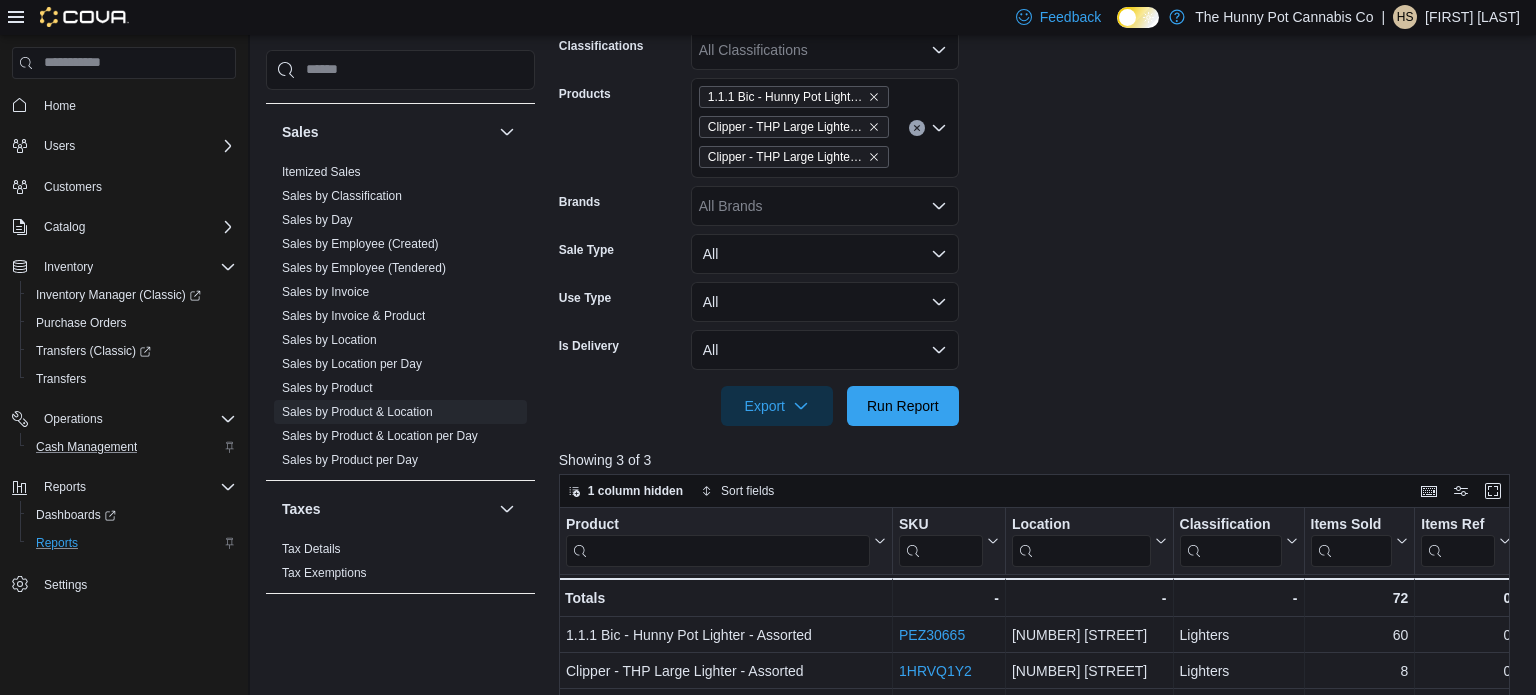 click 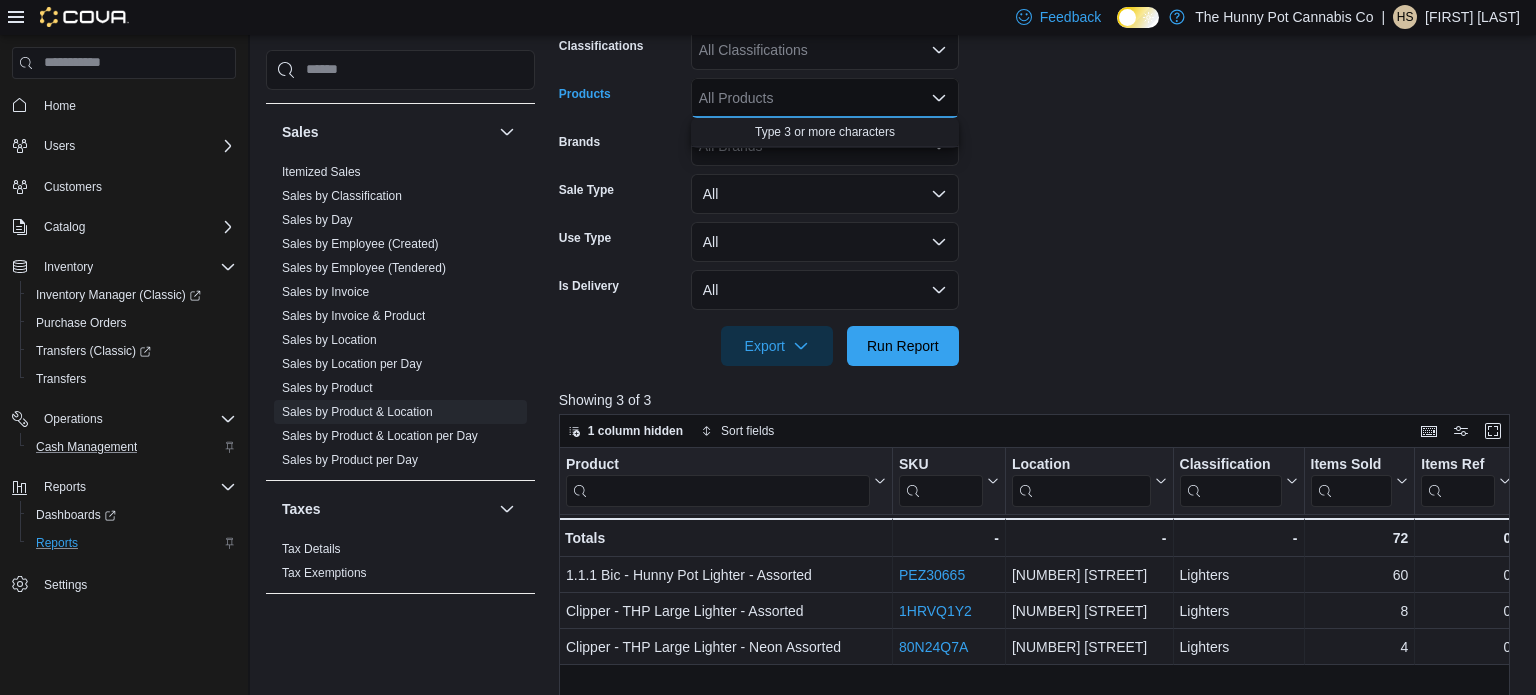 click on "All Products" at bounding box center [825, 98] 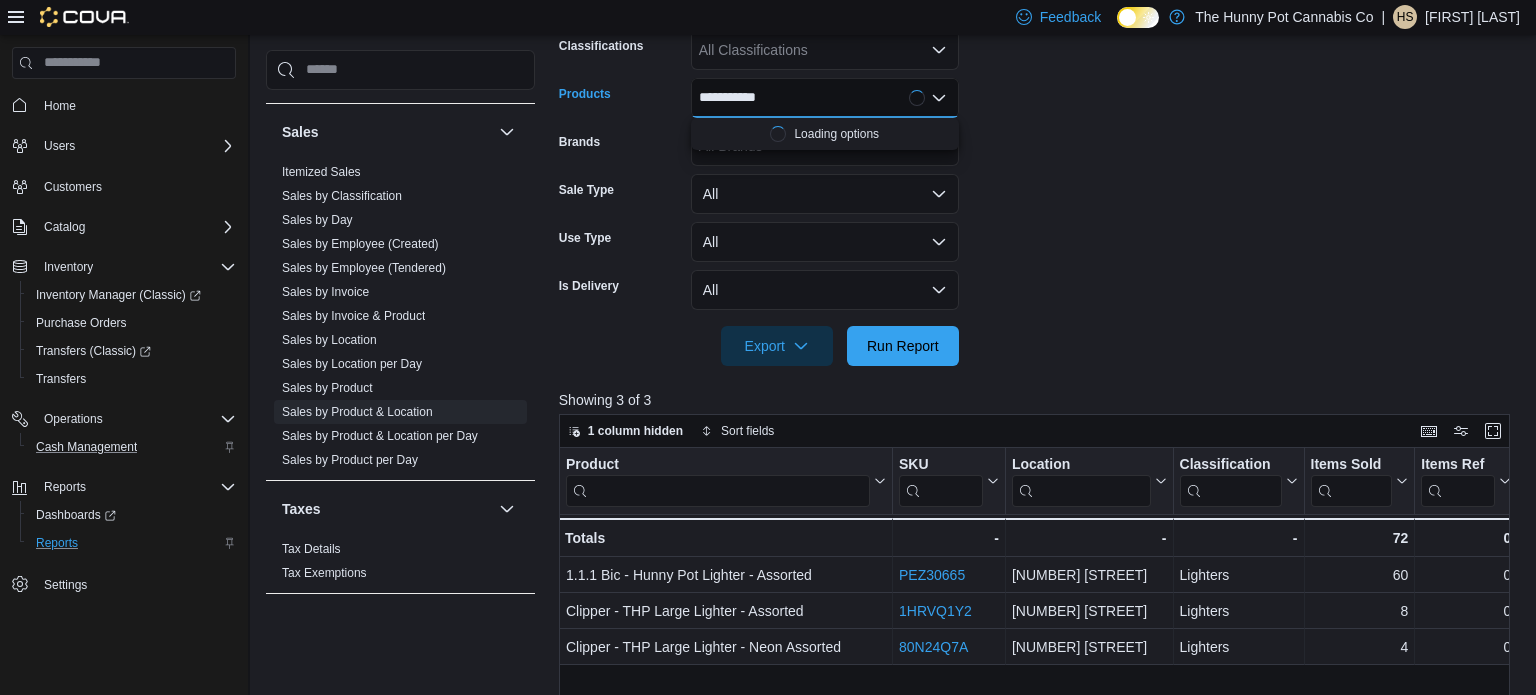 type on "**********" 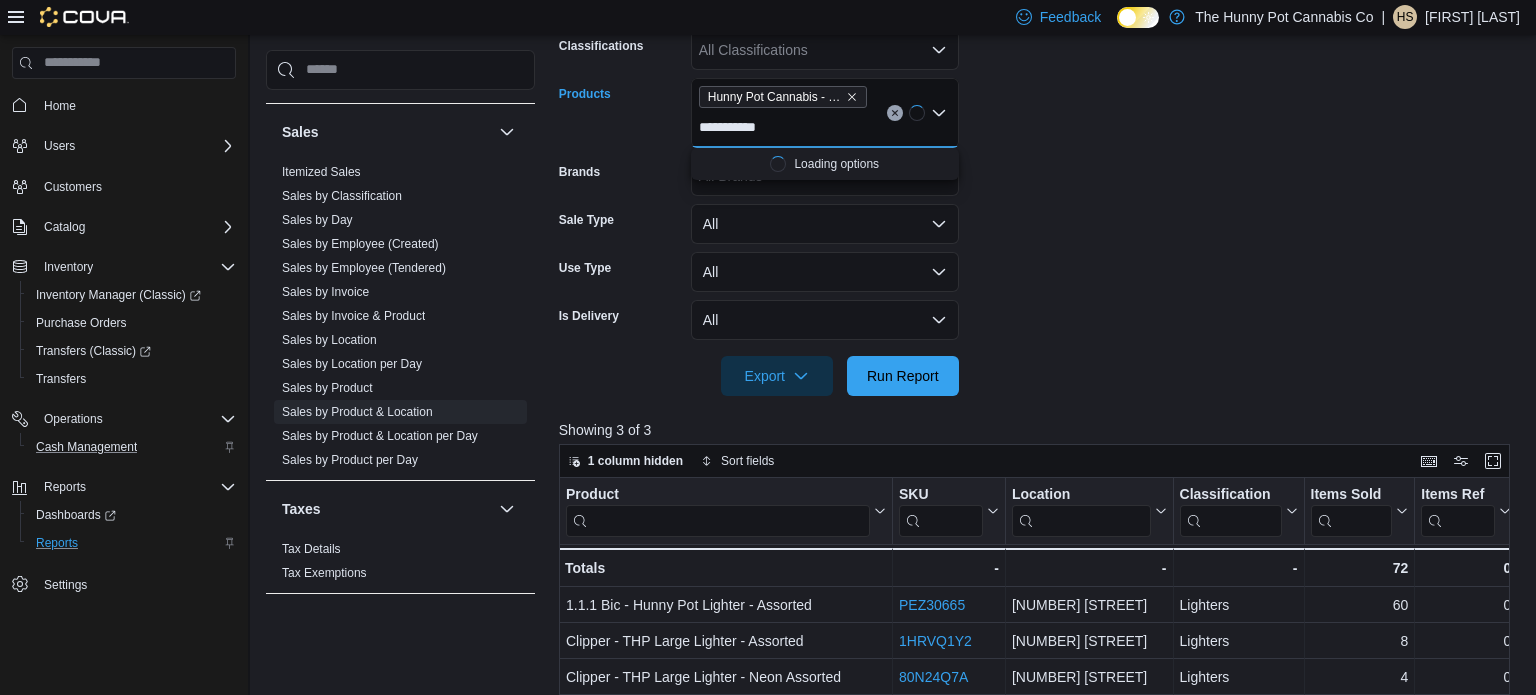 type on "**********" 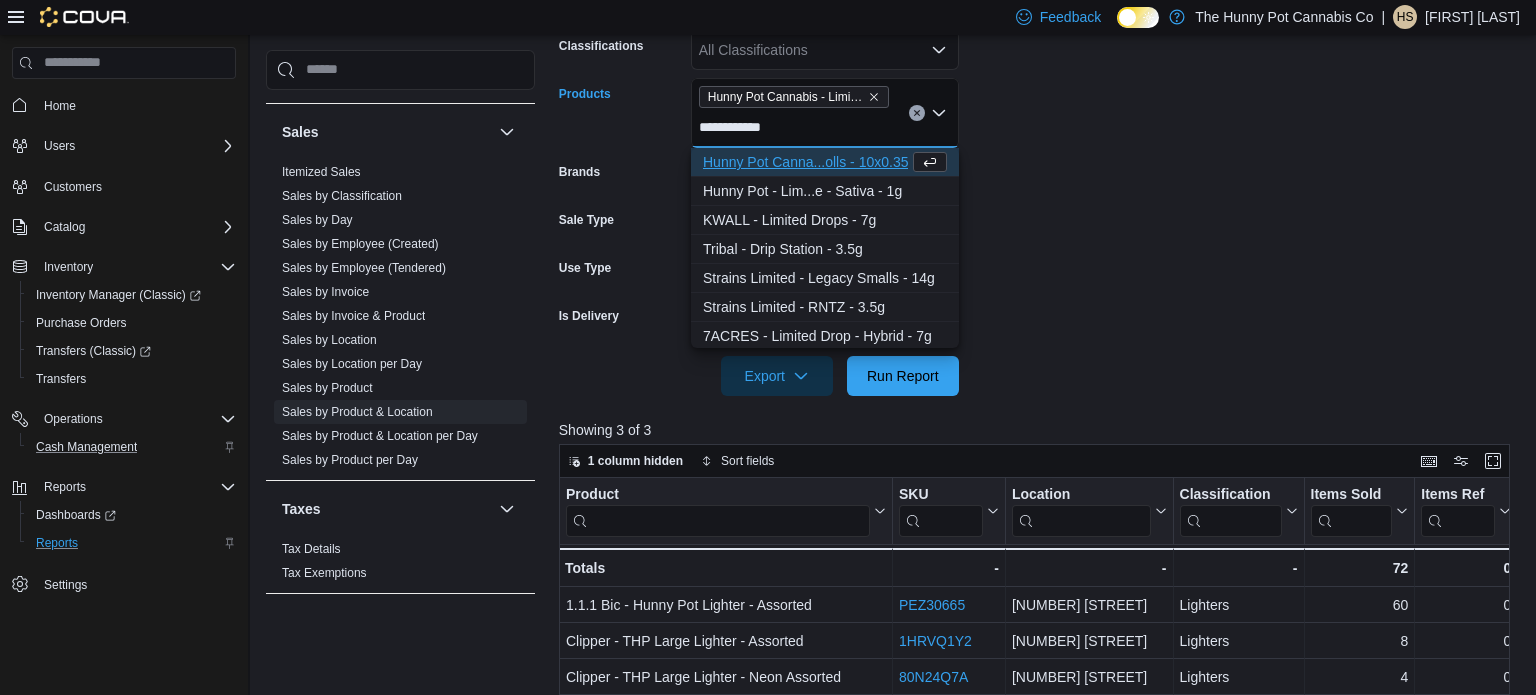 type 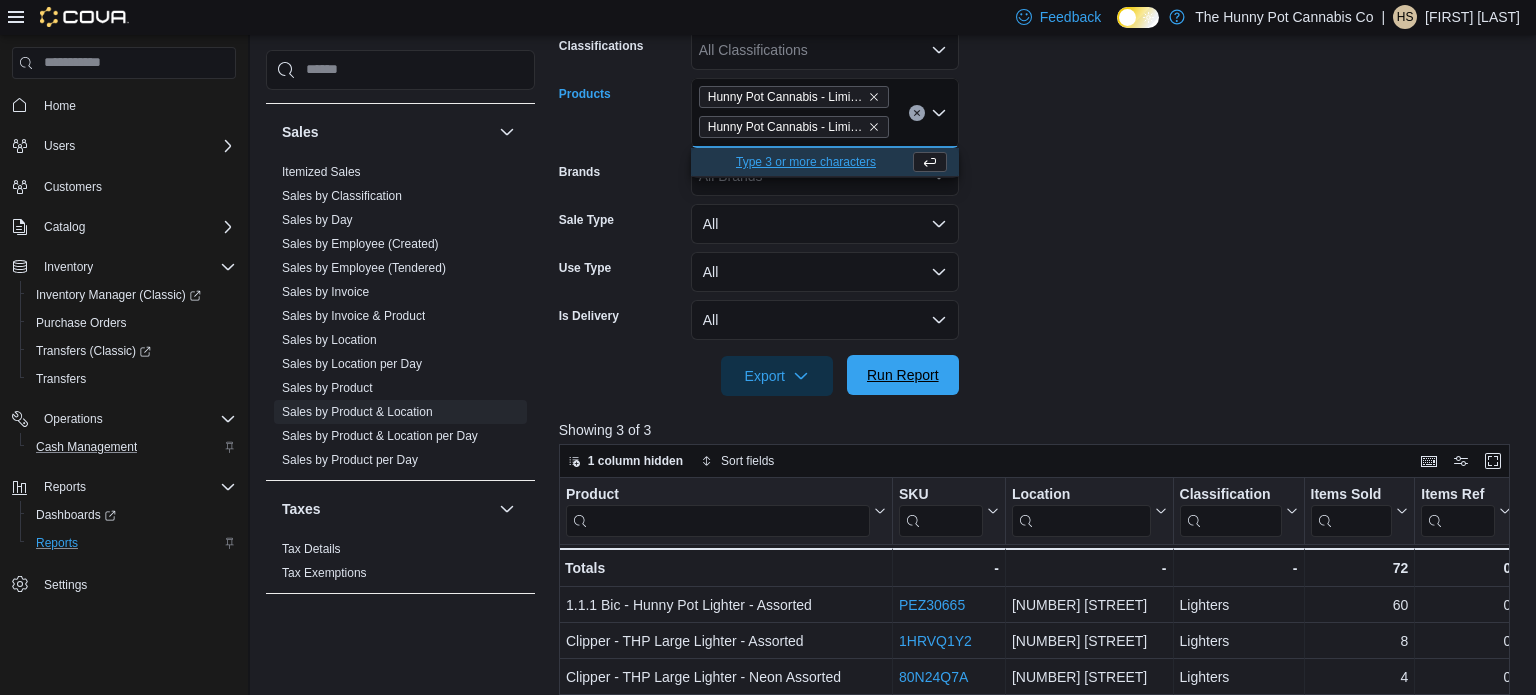 click on "Run Report" at bounding box center [903, 375] 